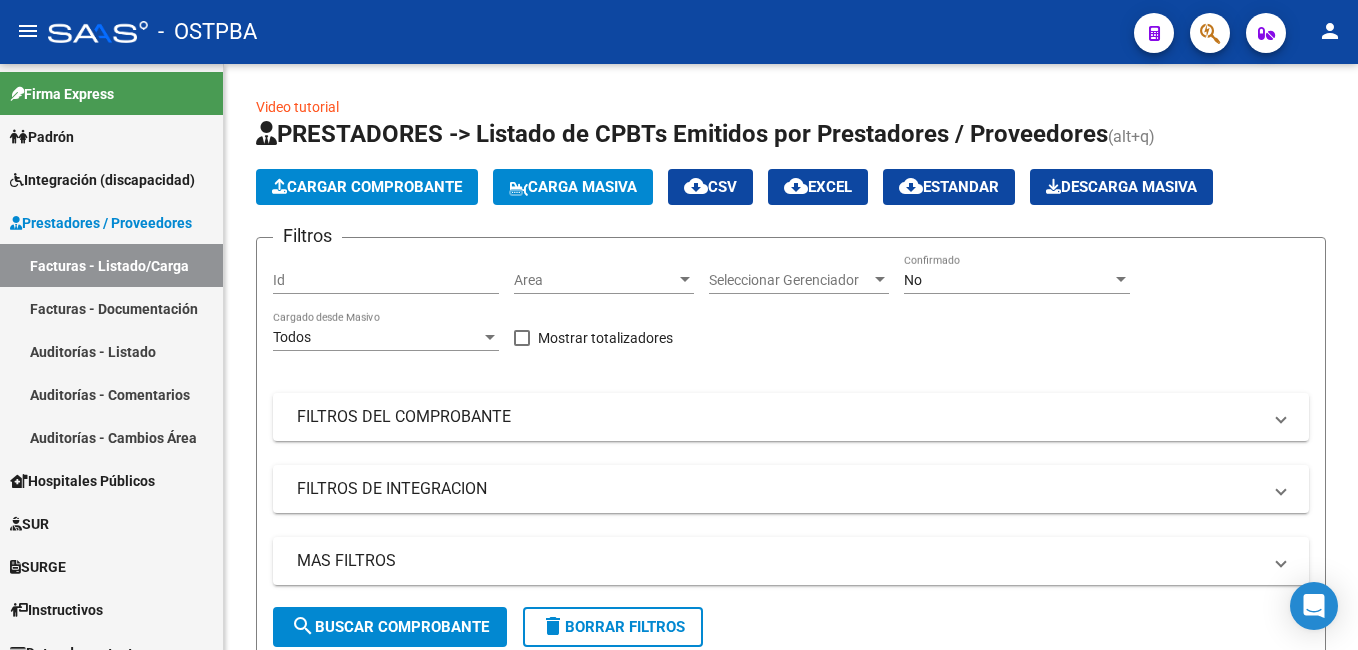scroll, scrollTop: 0, scrollLeft: 0, axis: both 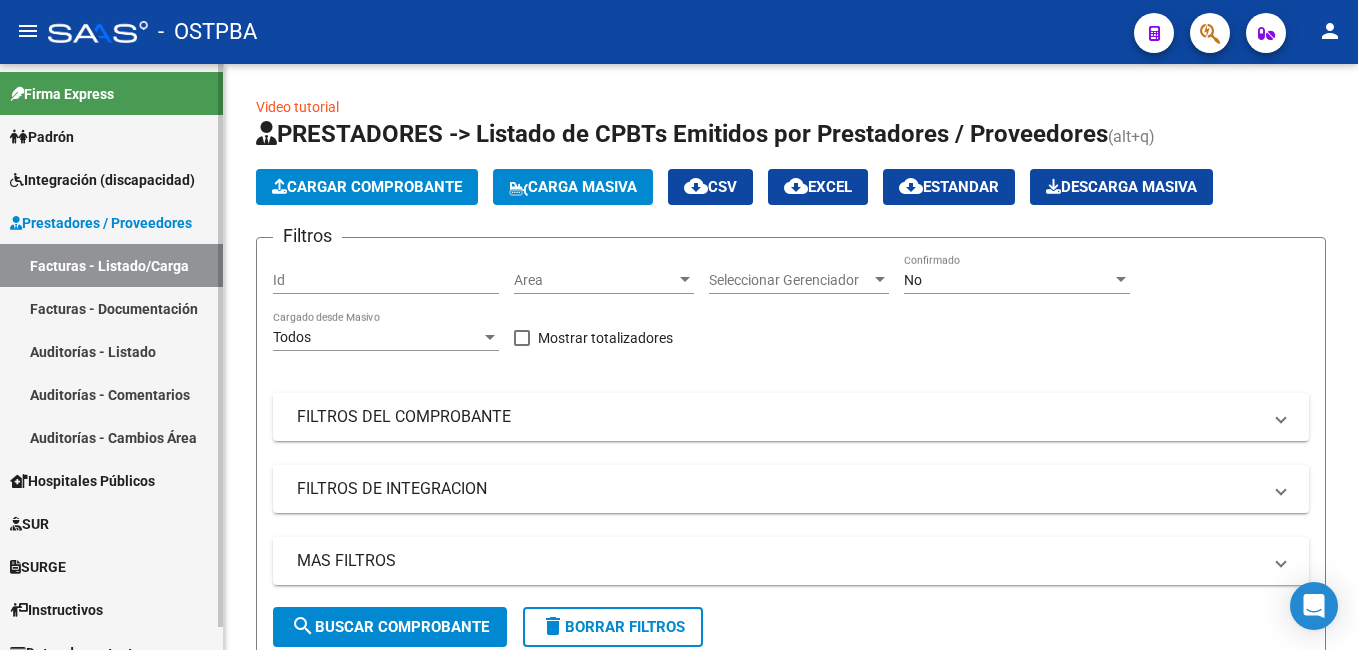 click on "Padrón" at bounding box center [111, 136] 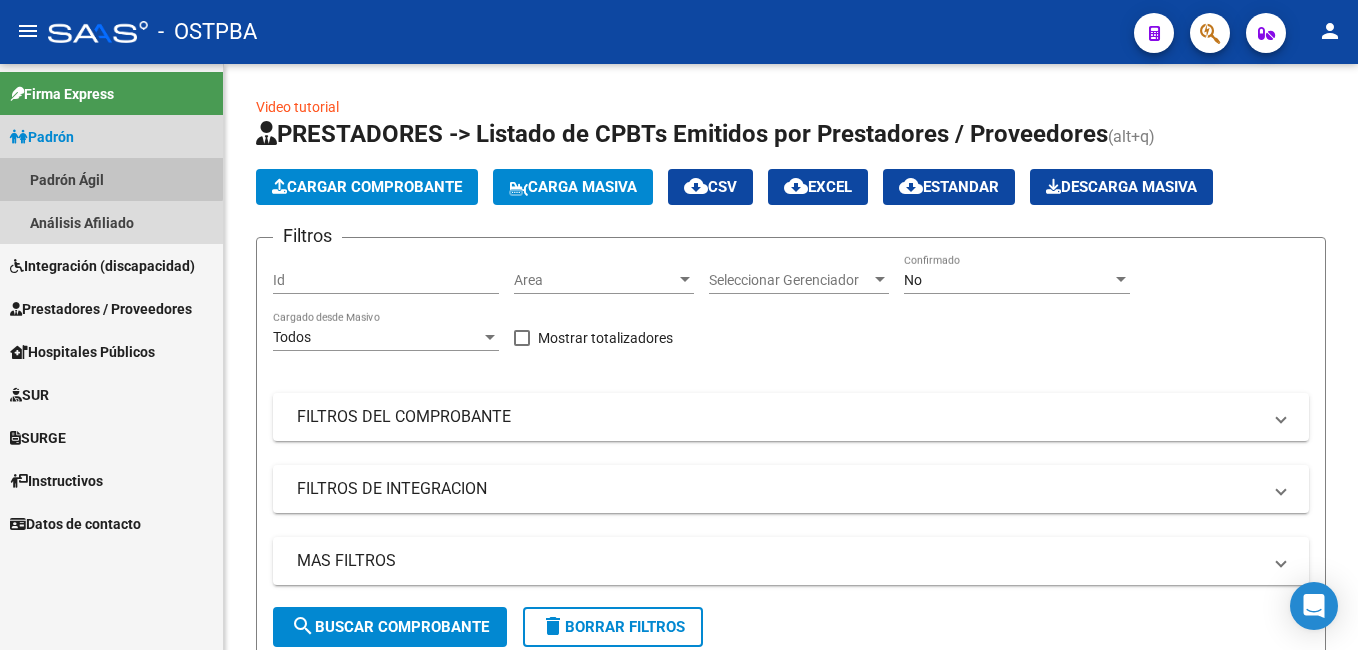 click on "Padrón Ágil" at bounding box center [111, 179] 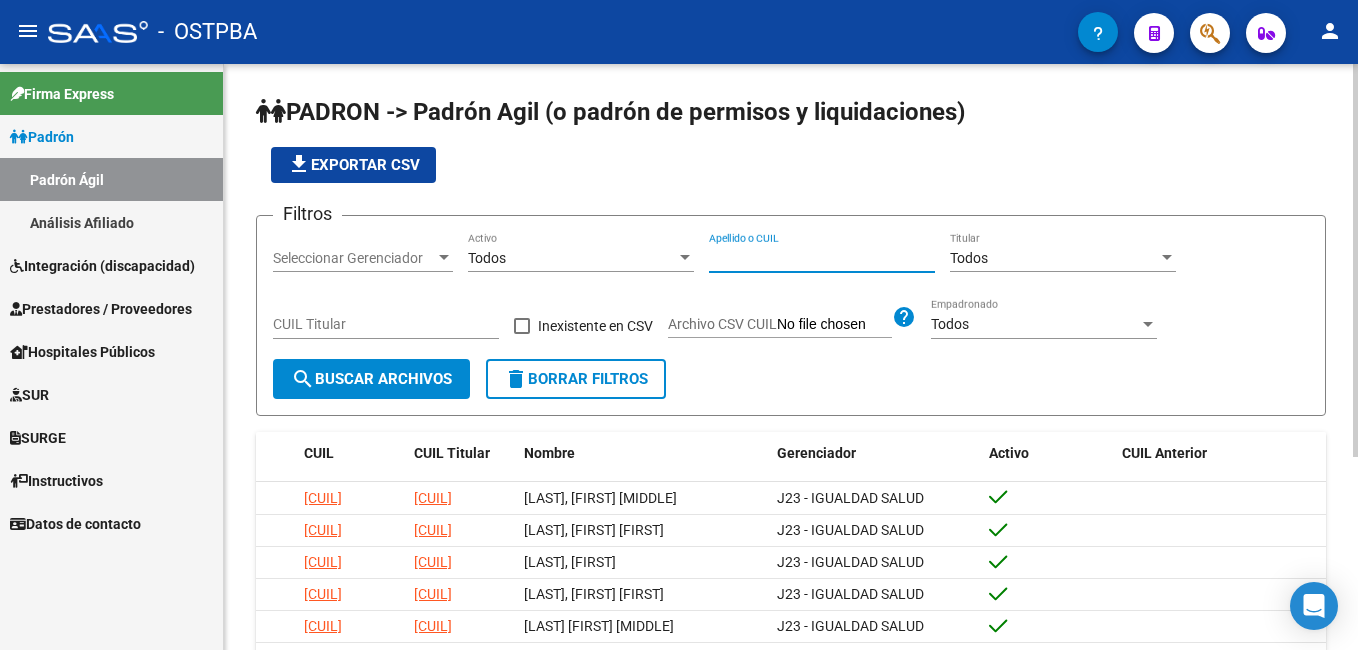 click on "Apellido o CUIL" at bounding box center [822, 258] 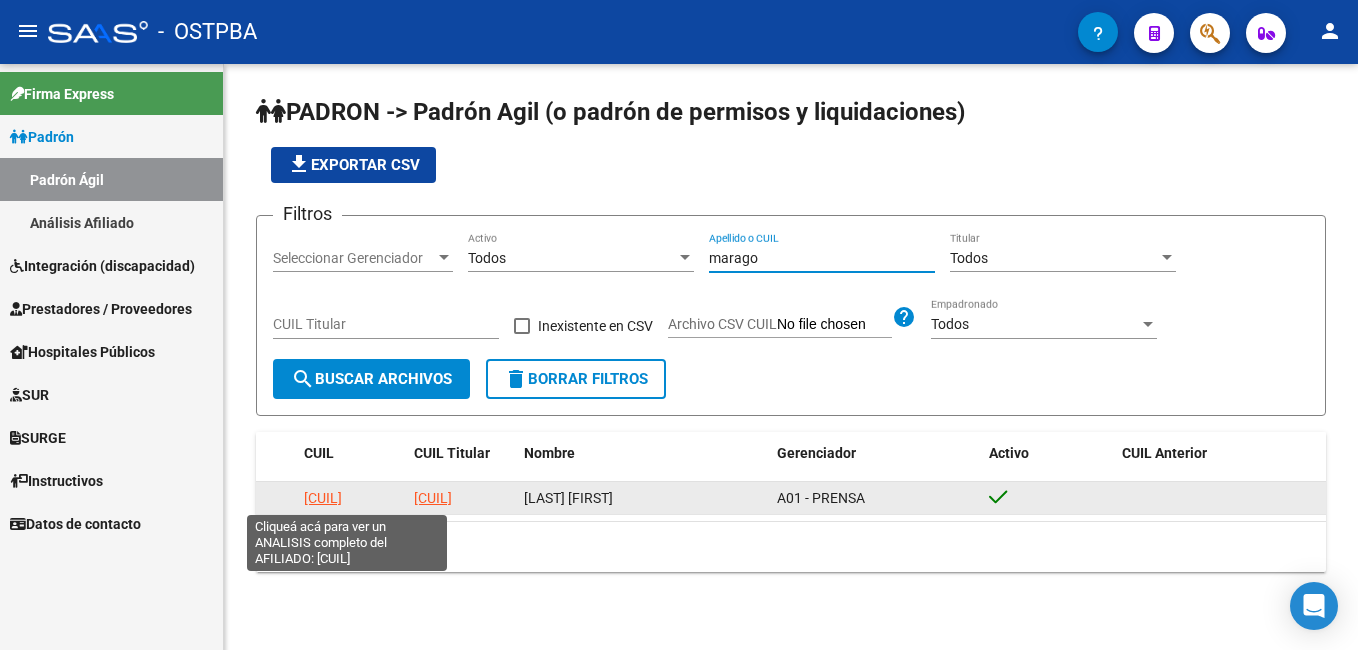 click on "[CUIL]" 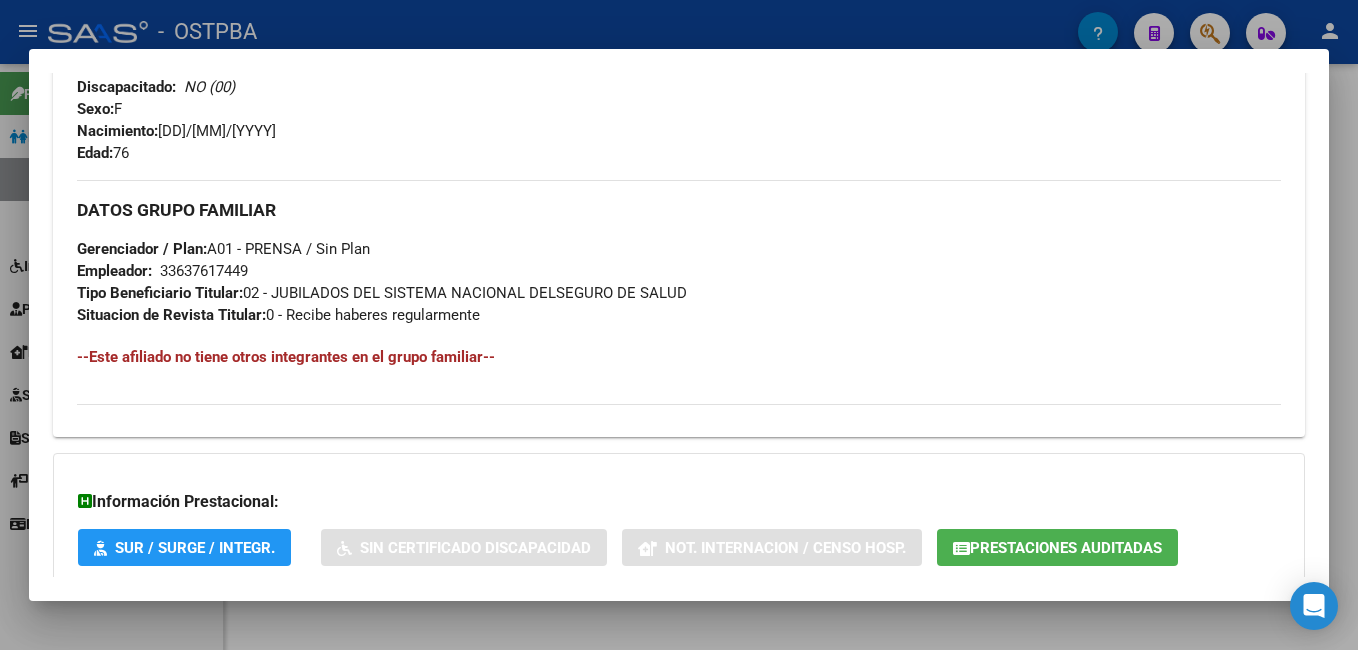 scroll, scrollTop: 751, scrollLeft: 0, axis: vertical 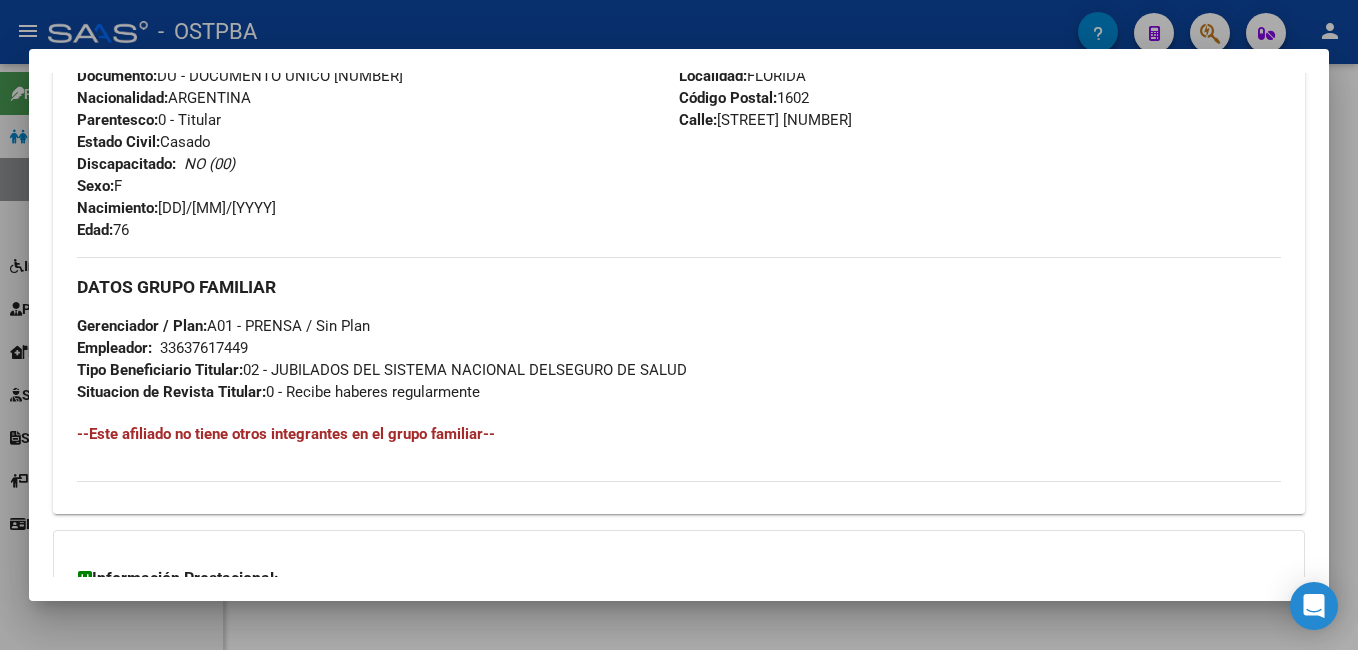 click at bounding box center (679, 325) 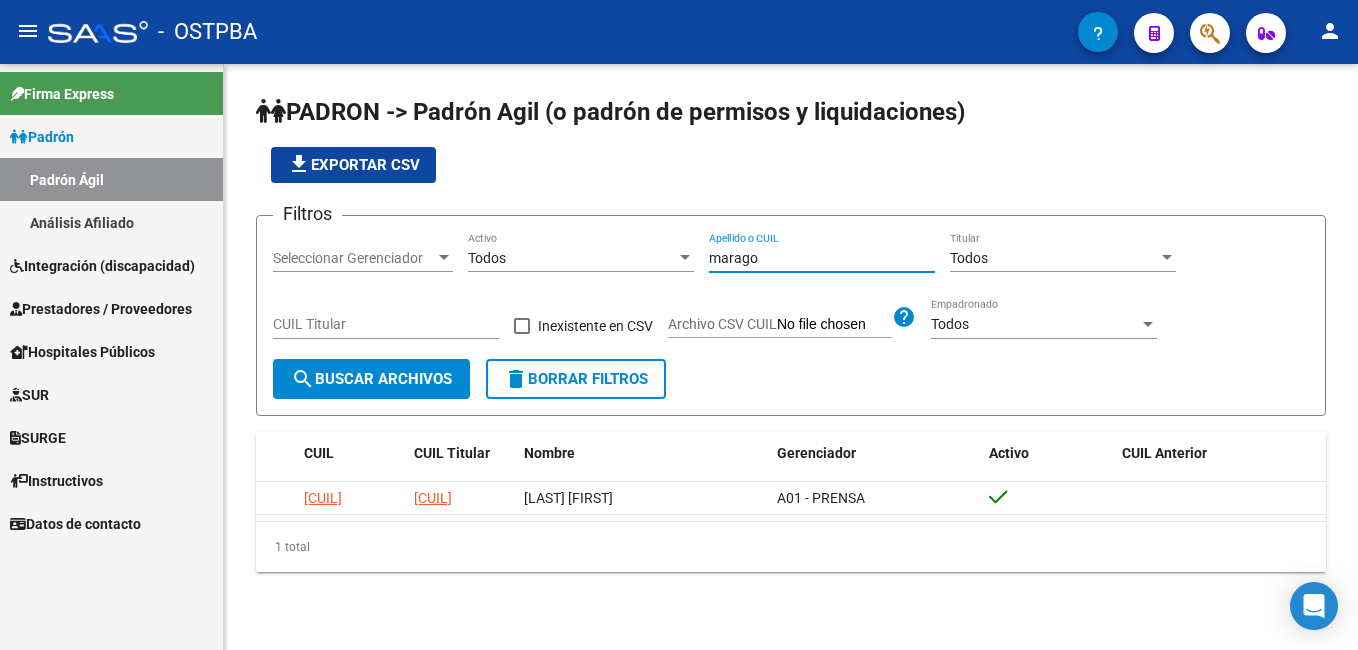 drag, startPoint x: 744, startPoint y: 264, endPoint x: 644, endPoint y: 265, distance: 100.005 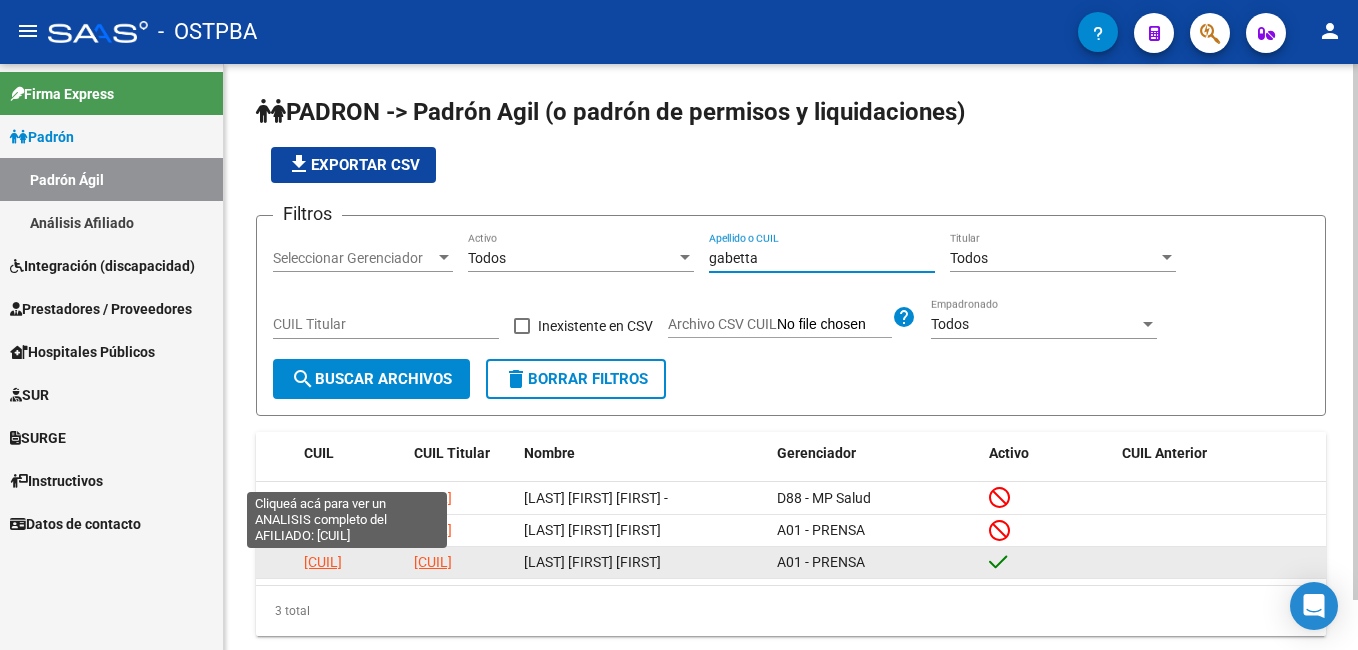 type on "gabetta" 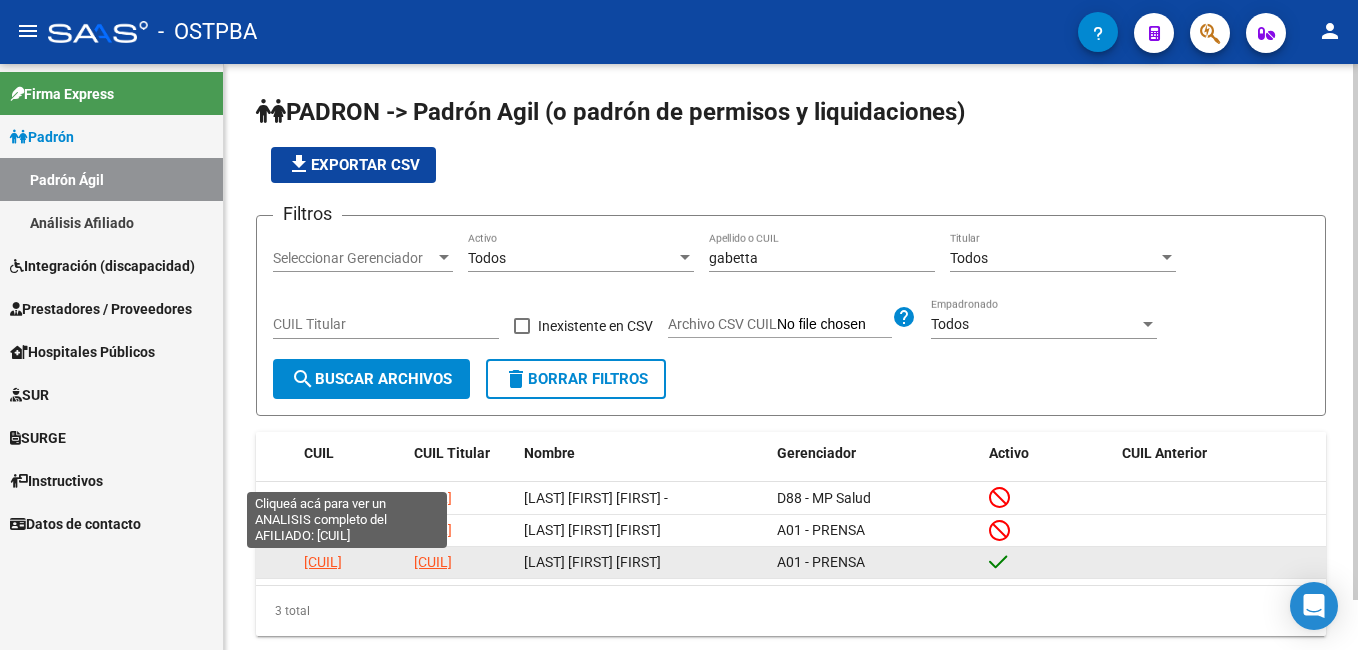 click on "[CUIL]" 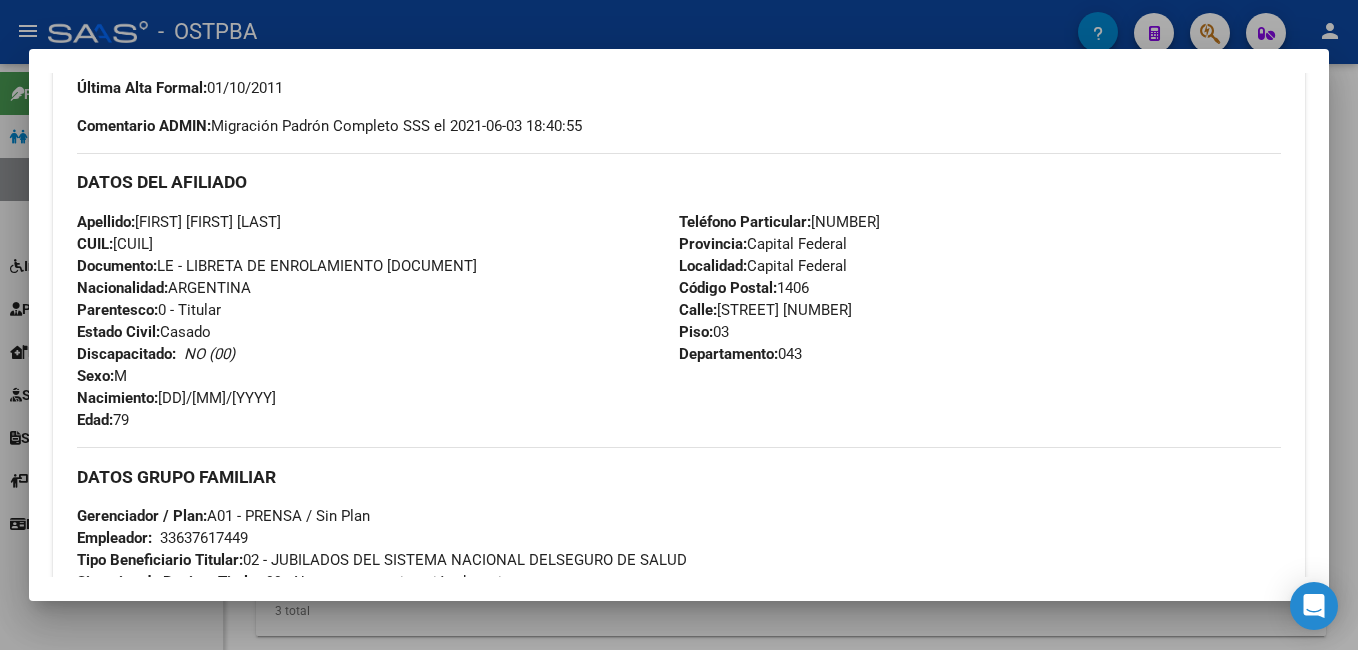 scroll, scrollTop: 700, scrollLeft: 0, axis: vertical 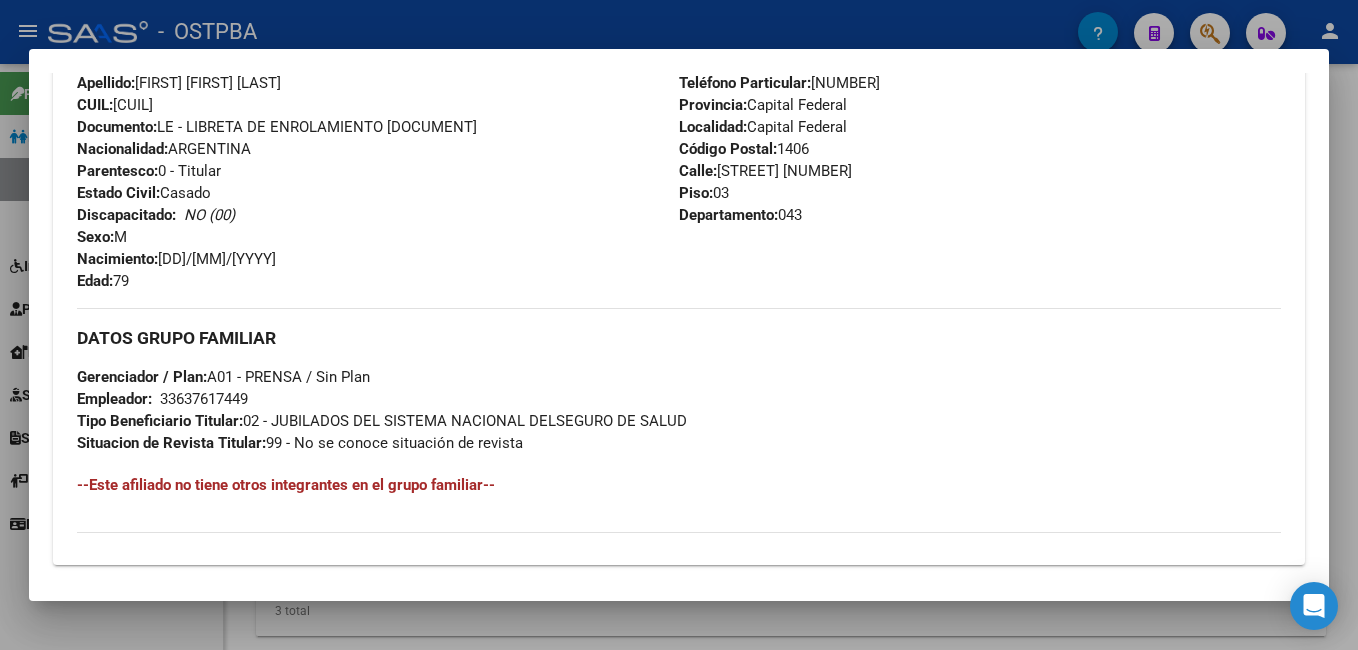 click at bounding box center (679, 325) 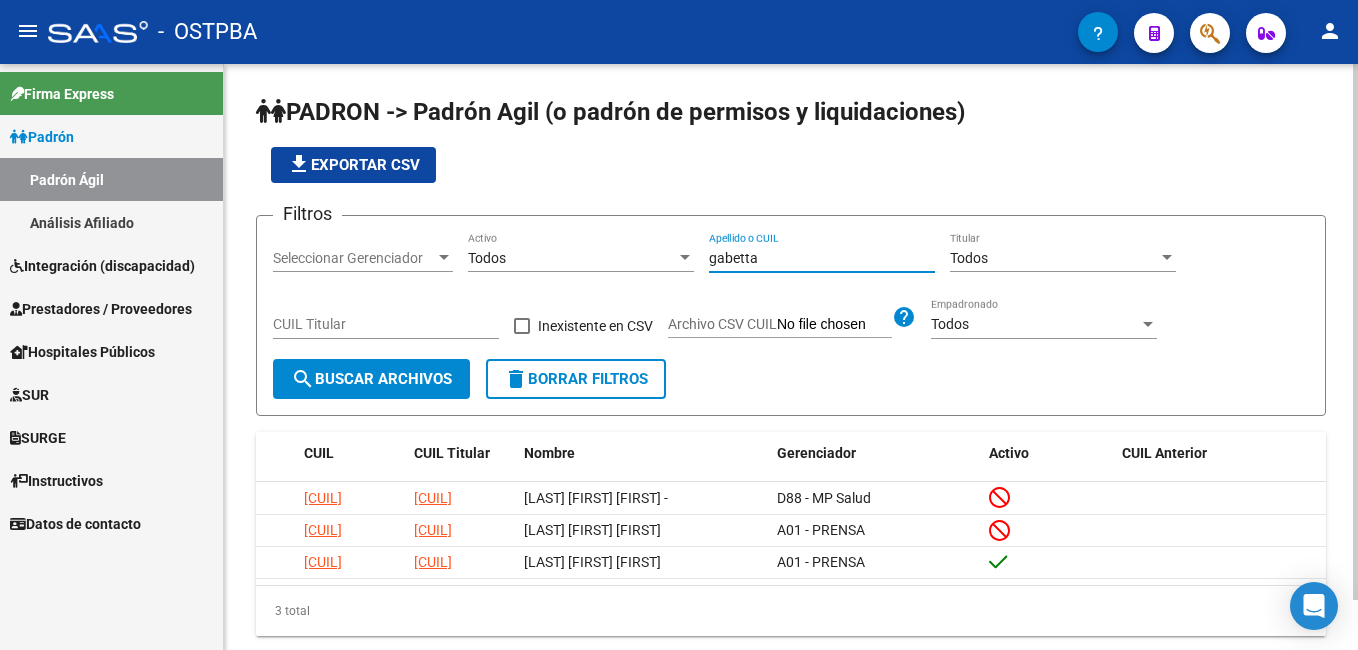 drag, startPoint x: 789, startPoint y: 260, endPoint x: 641, endPoint y: 241, distance: 149.21461 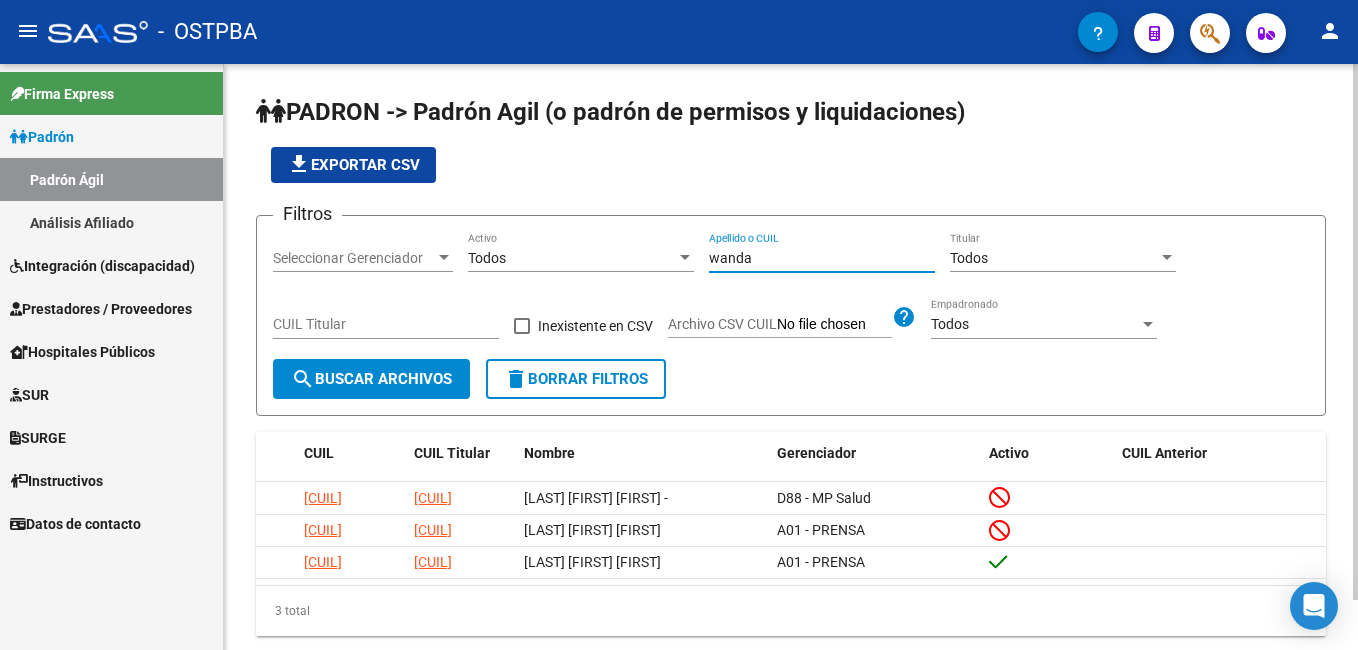 type on "wanda" 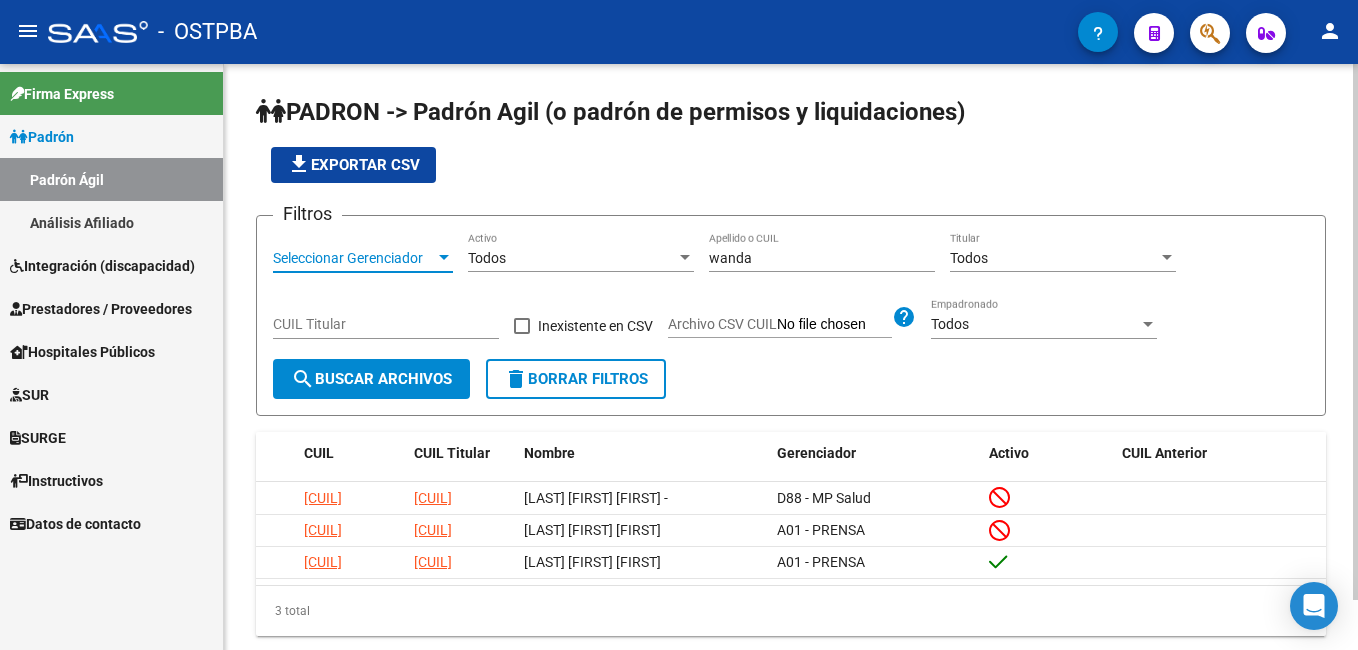 click at bounding box center [444, 258] 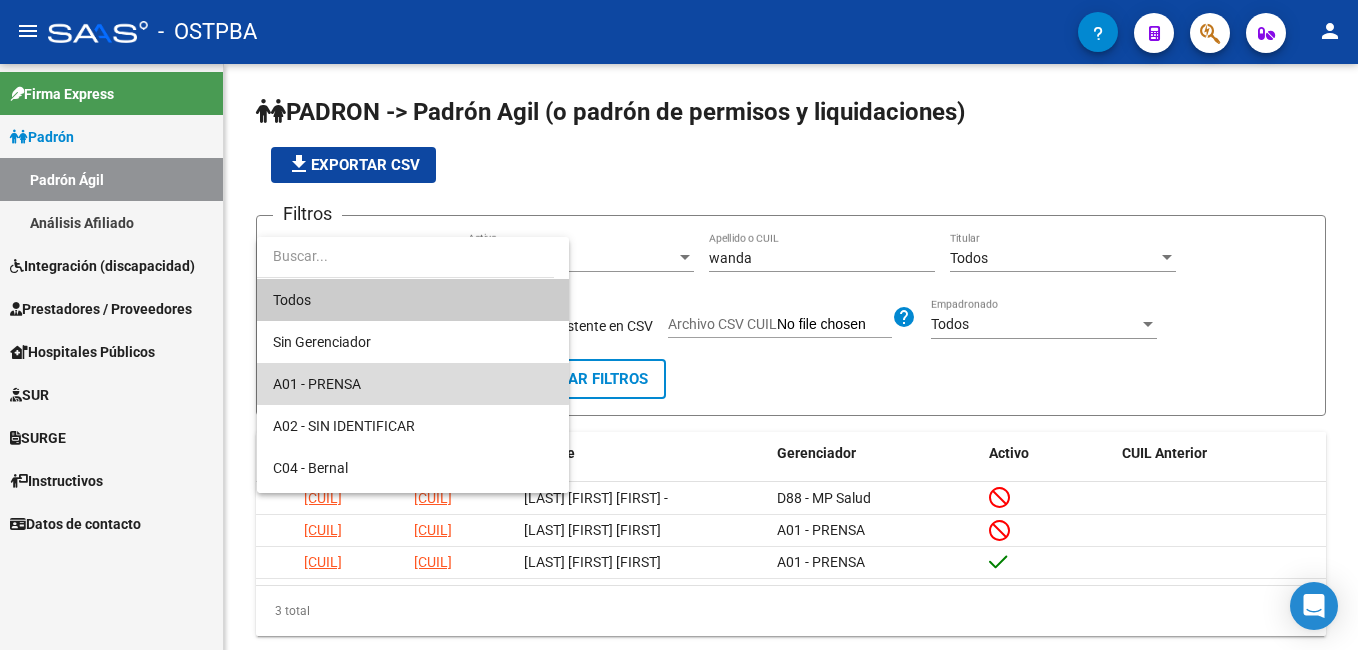 click on "A01 - PRENSA" at bounding box center [413, 384] 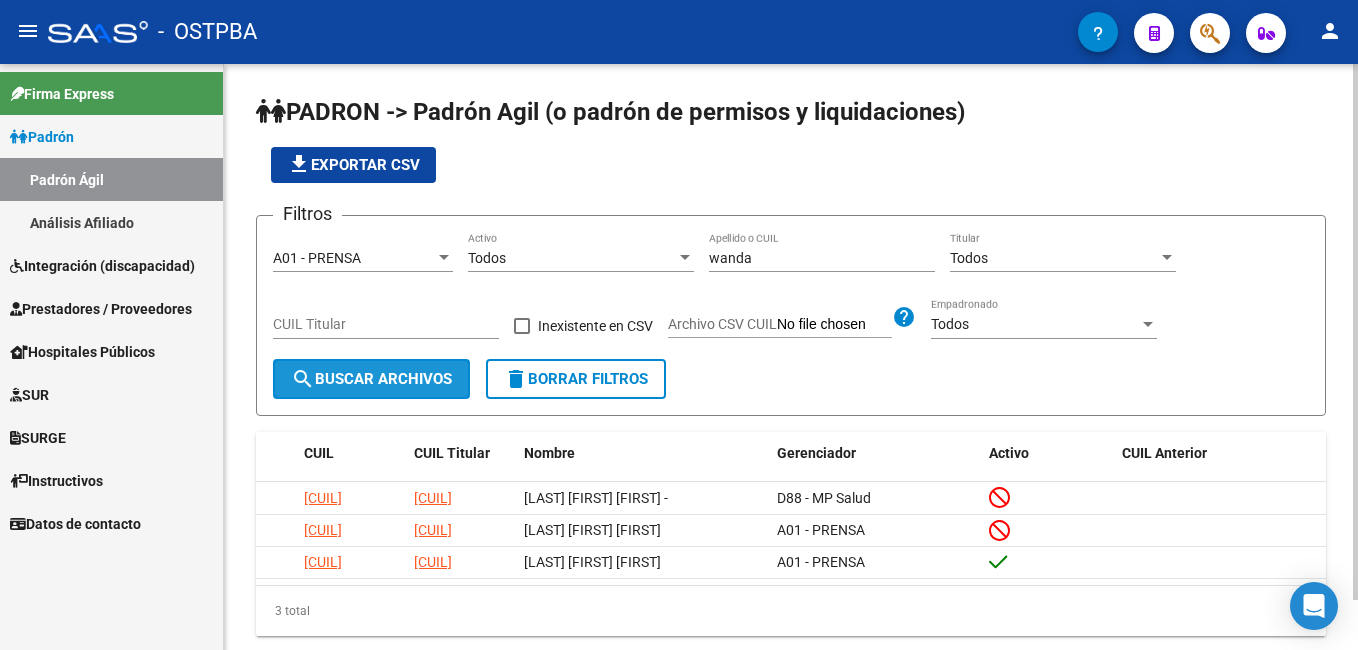 click on "search  Buscar Archivos" 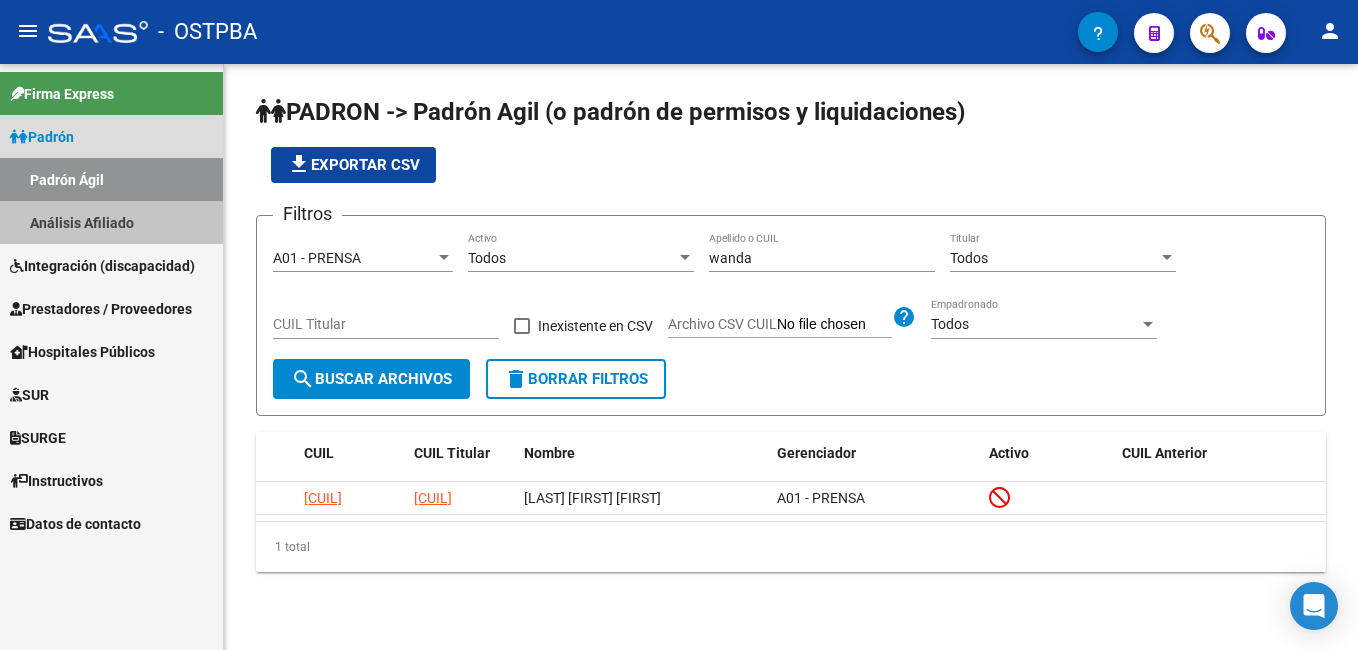 click on "Análisis Afiliado" at bounding box center [111, 222] 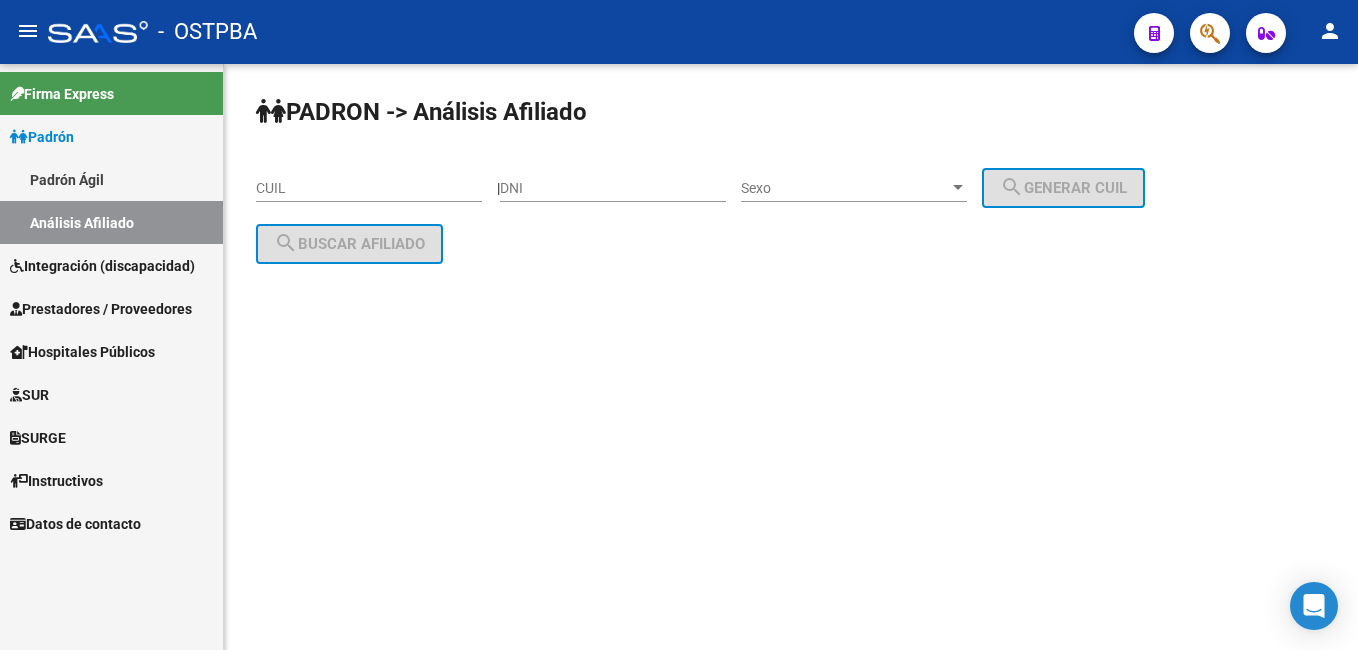 click on "DNI" at bounding box center [613, 188] 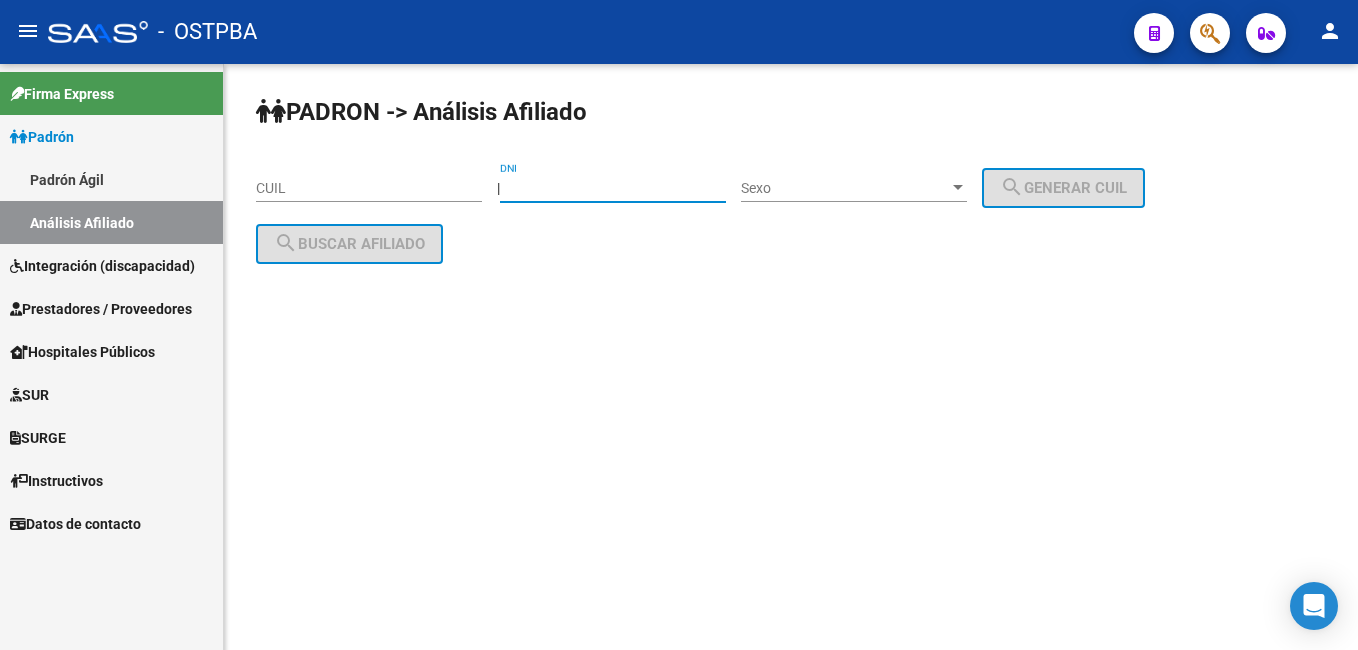 type on "[DOCUMENT]" 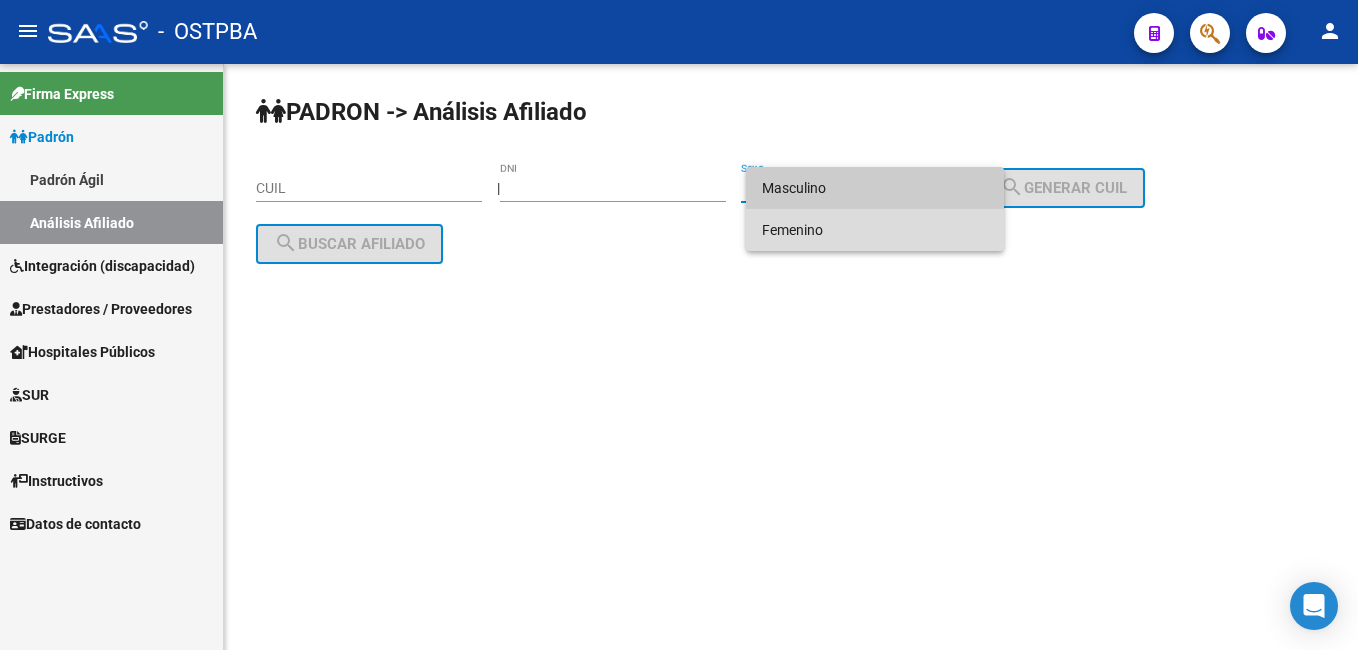 click on "Femenino" at bounding box center (875, 230) 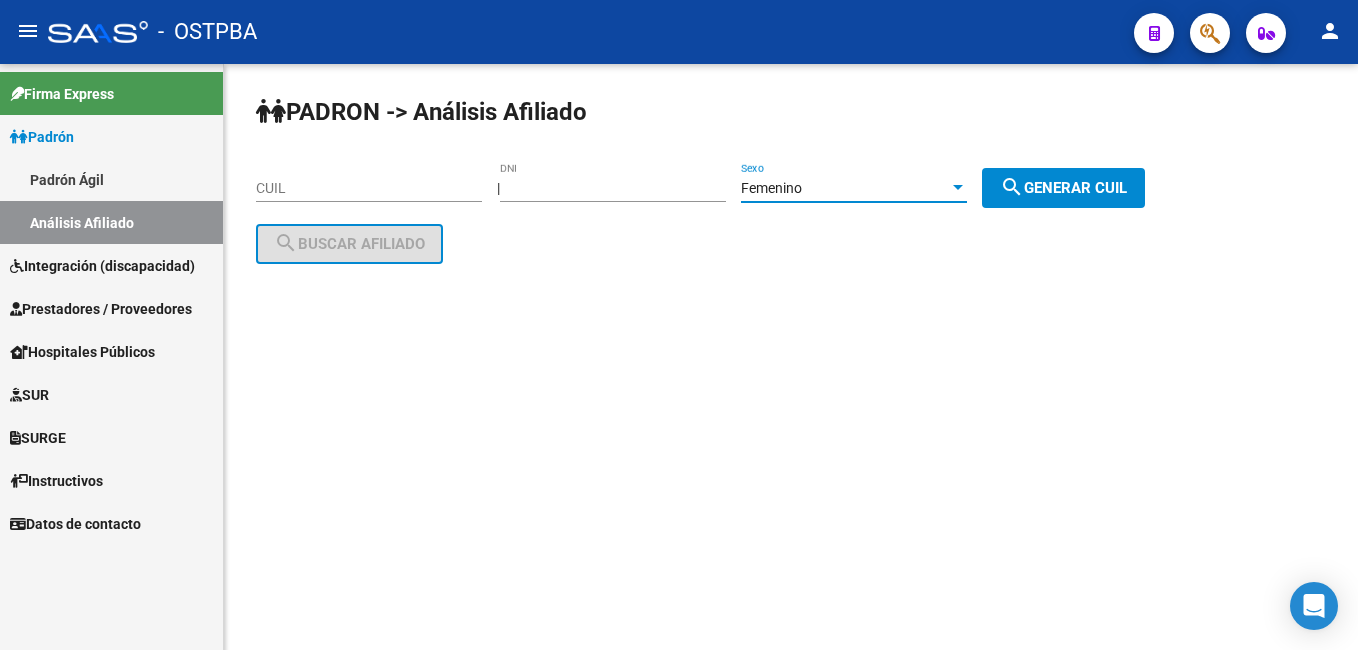 click on "search  Generar CUIL" 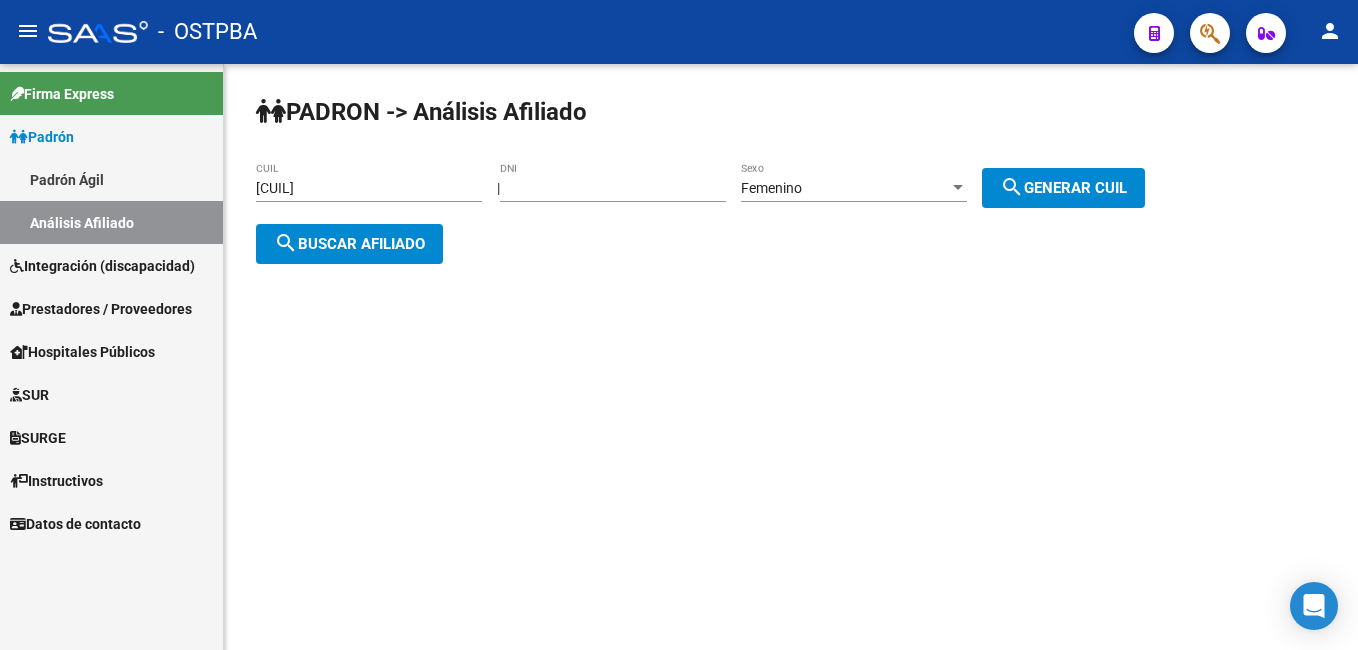 click on "search  Buscar afiliado" 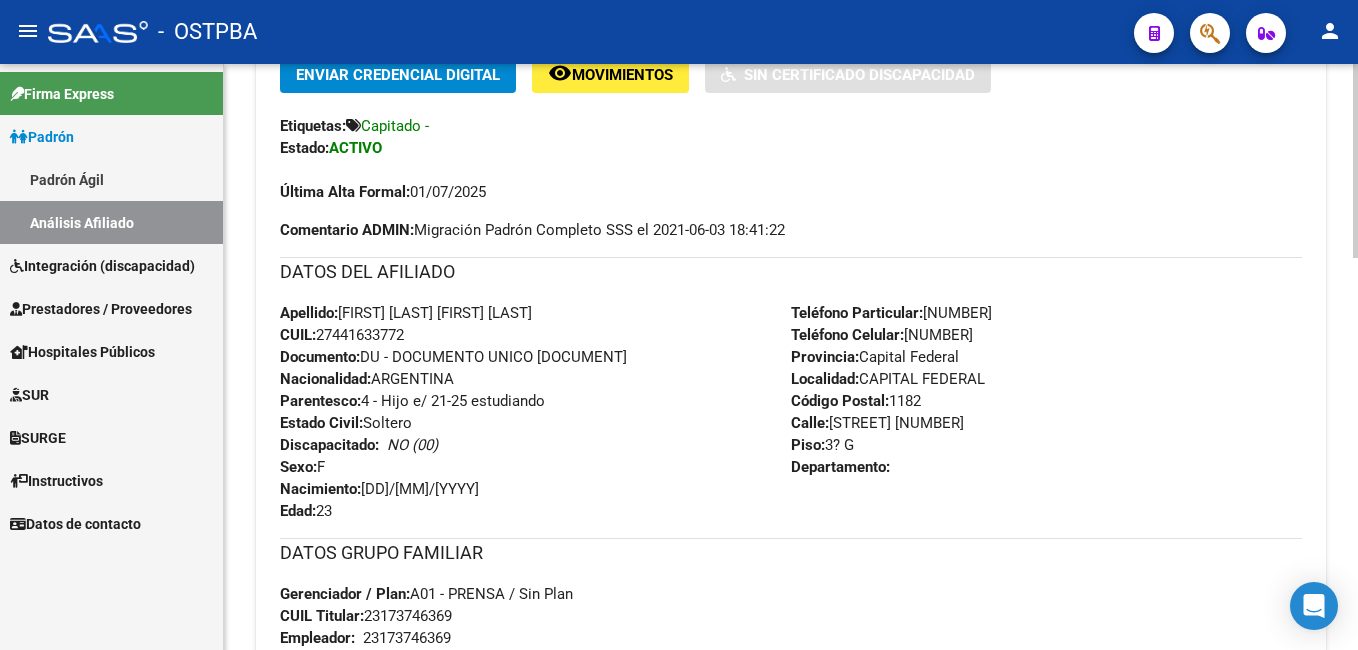 scroll, scrollTop: 500, scrollLeft: 0, axis: vertical 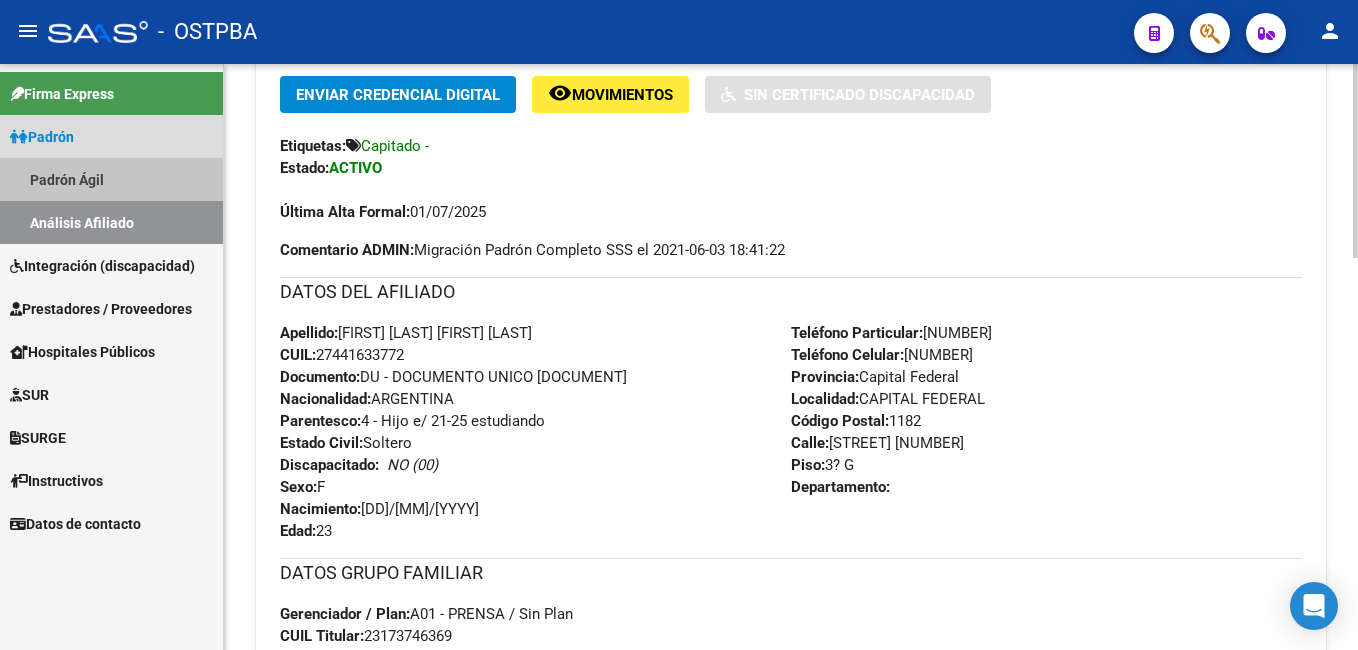 click on "Padrón Ágil" at bounding box center [111, 179] 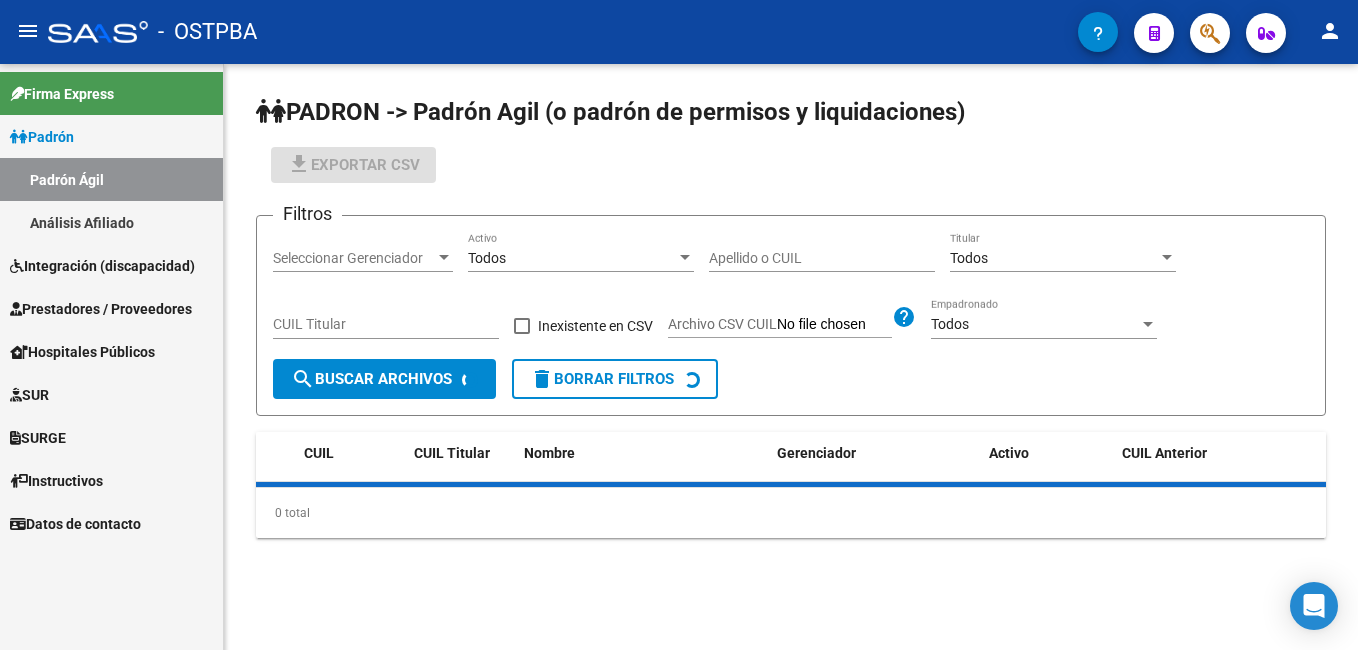 scroll, scrollTop: 0, scrollLeft: 0, axis: both 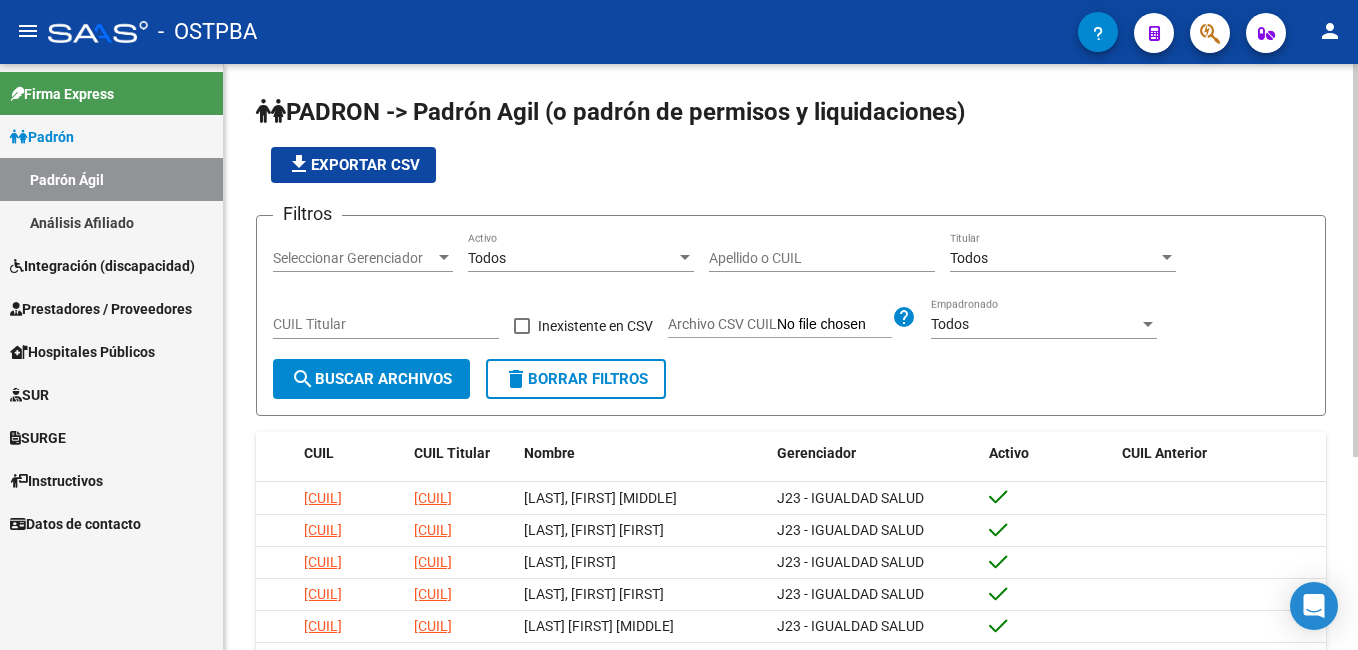 click on "Apellido o CUIL" at bounding box center (822, 258) 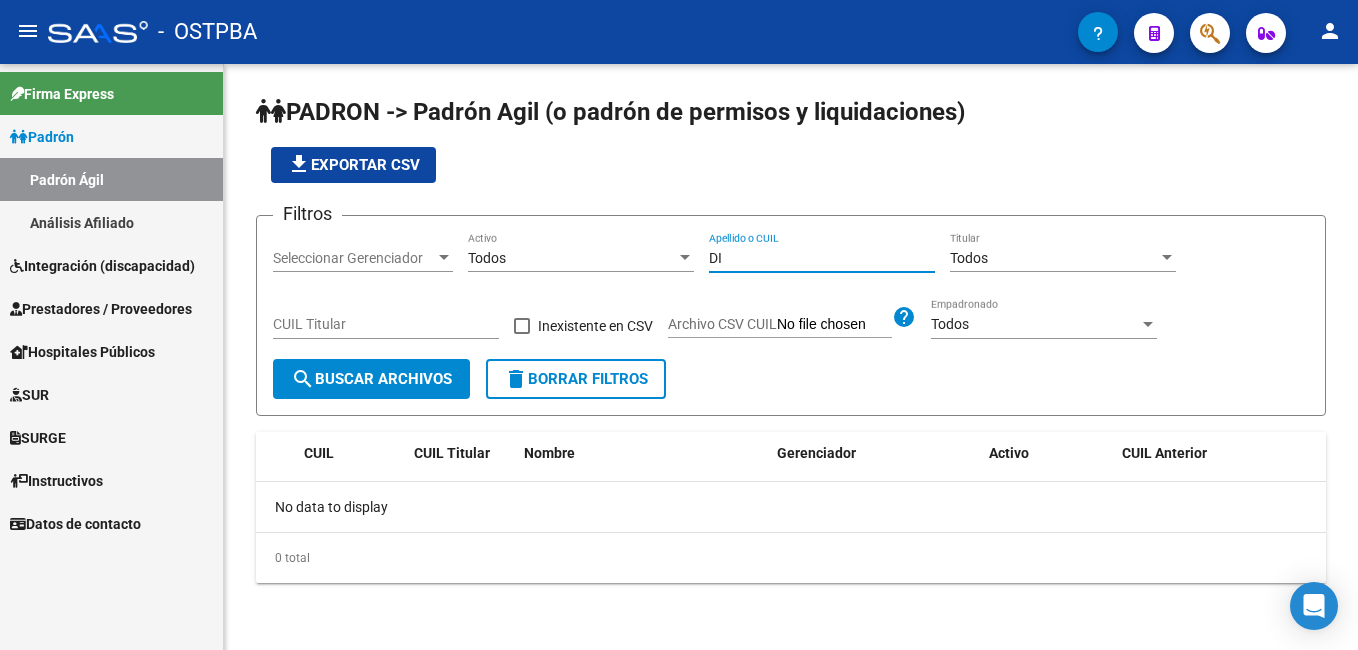 type on "D" 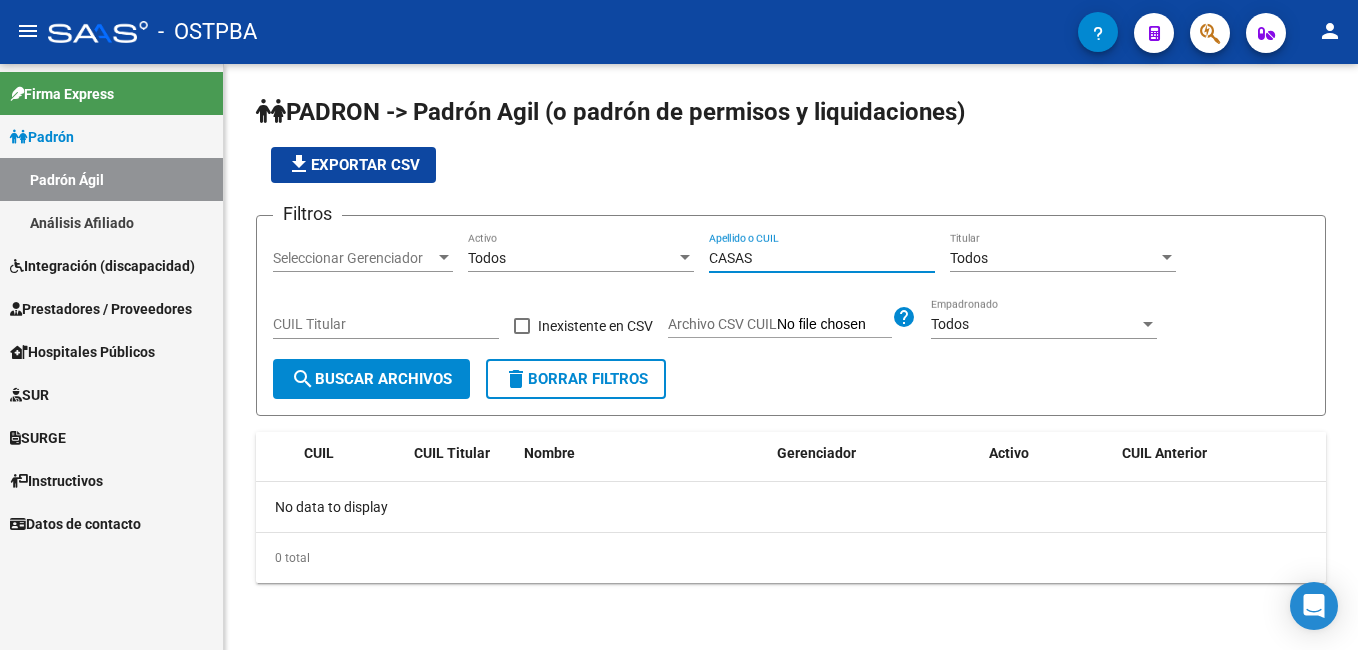 type on "CASAS" 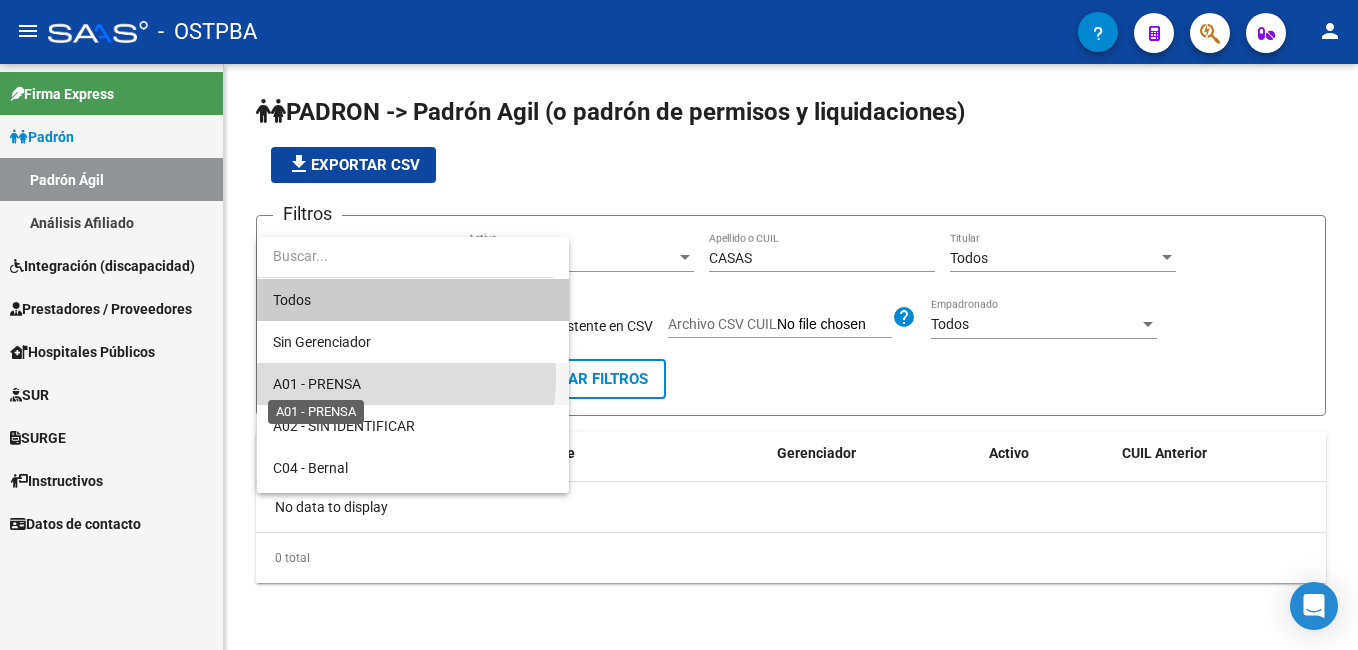 click on "A01 - PRENSA" at bounding box center (317, 384) 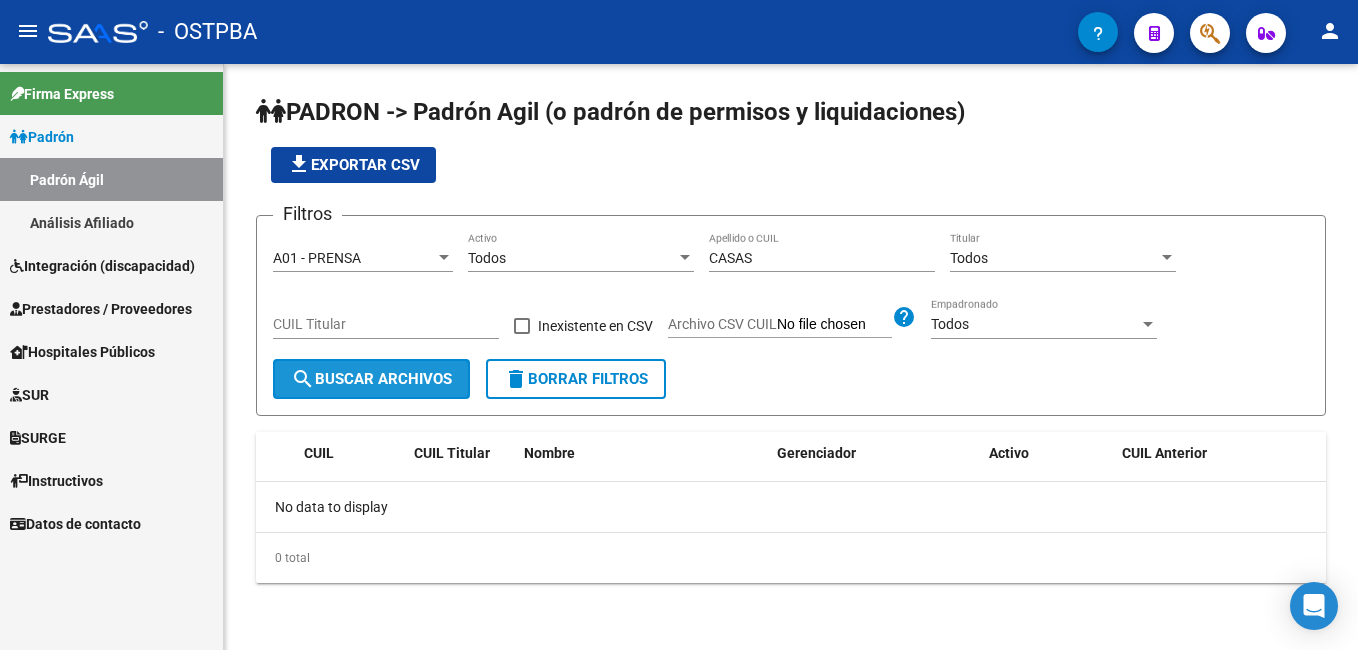 click on "search  Buscar Archivos" 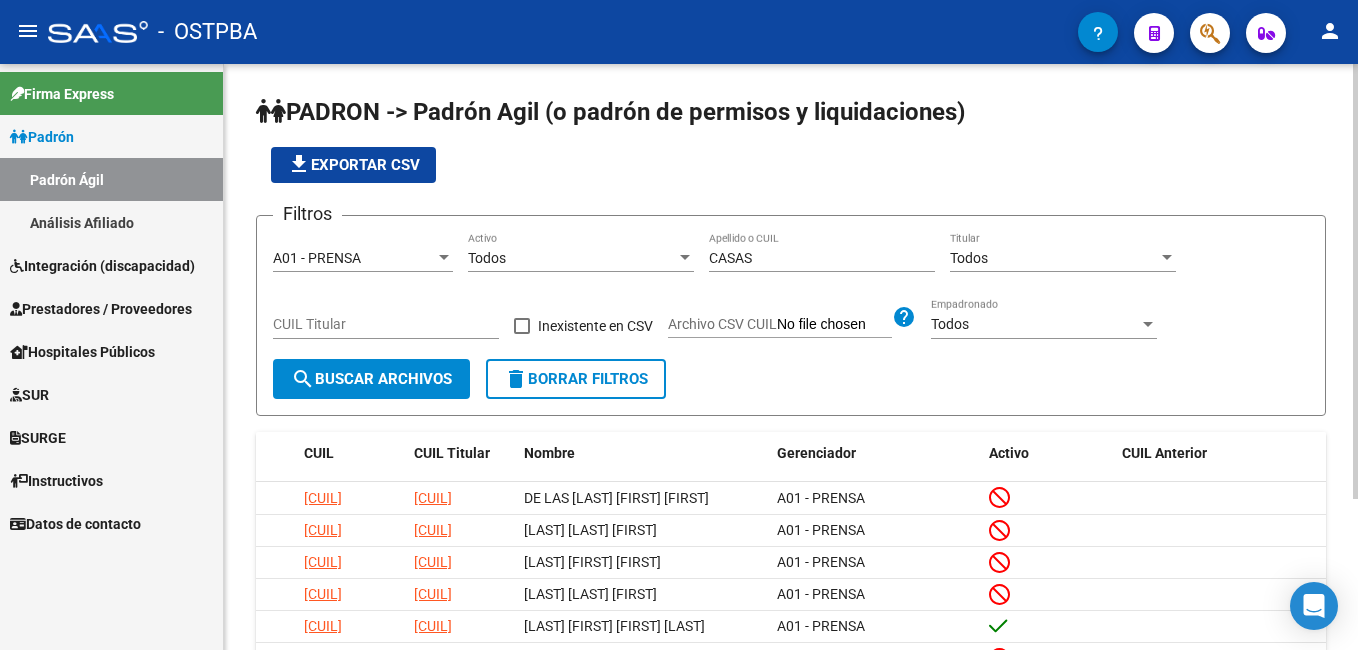 scroll, scrollTop: 100, scrollLeft: 0, axis: vertical 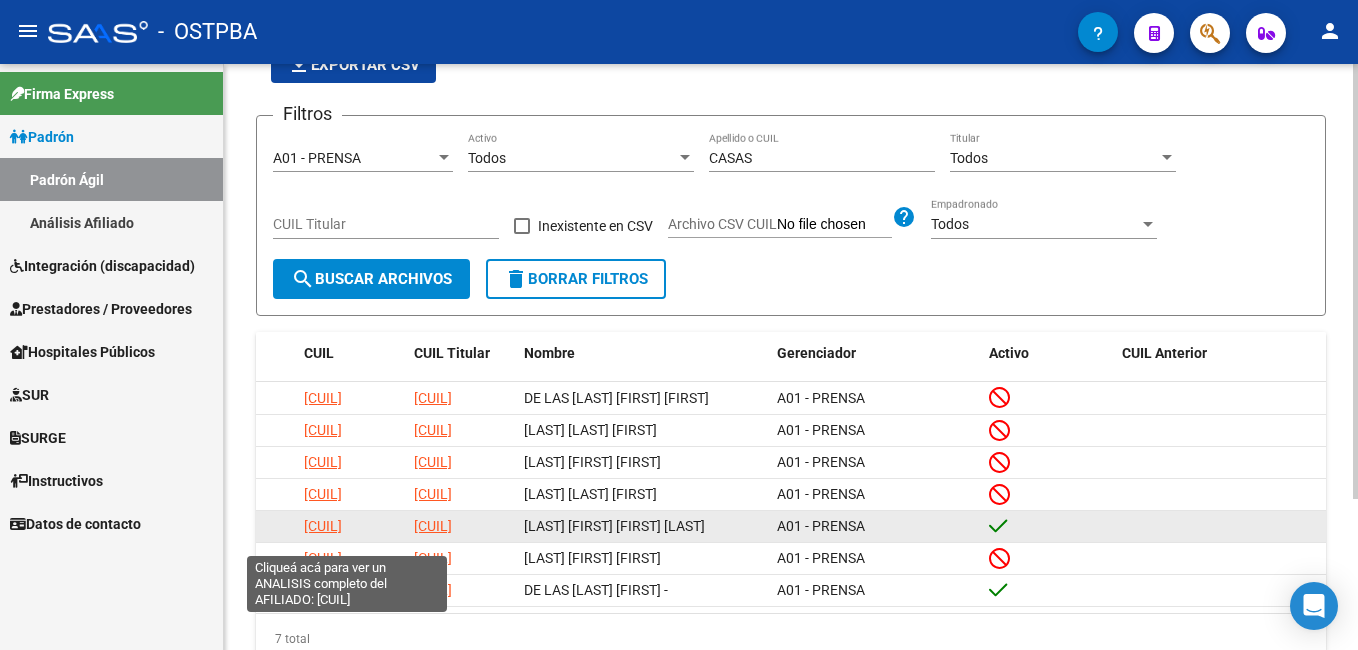 click on "[CUIL]" 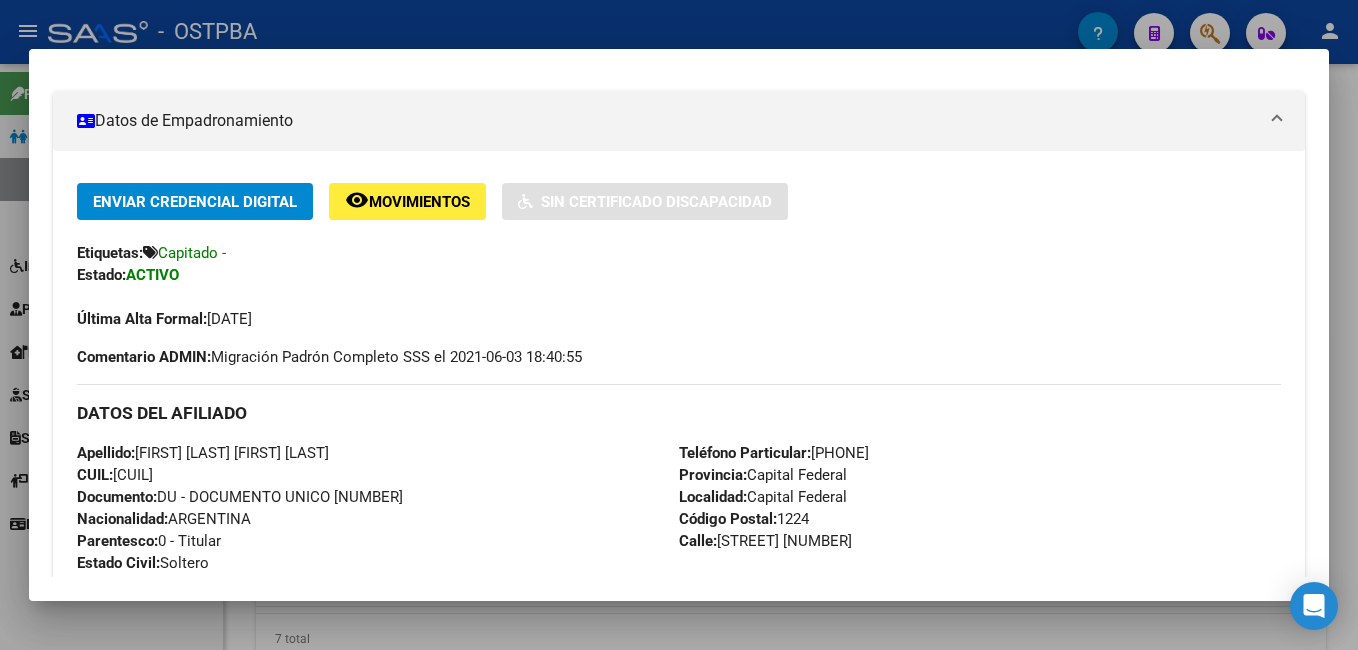 scroll, scrollTop: 400, scrollLeft: 0, axis: vertical 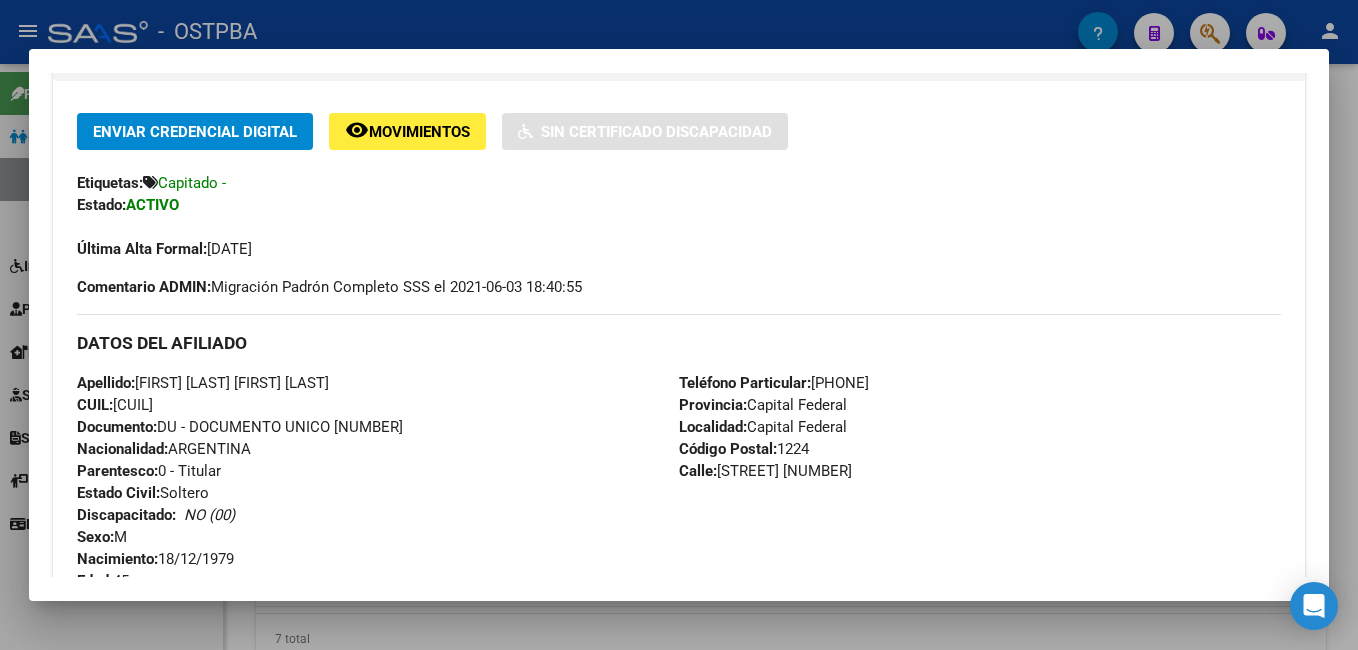 click at bounding box center (679, 325) 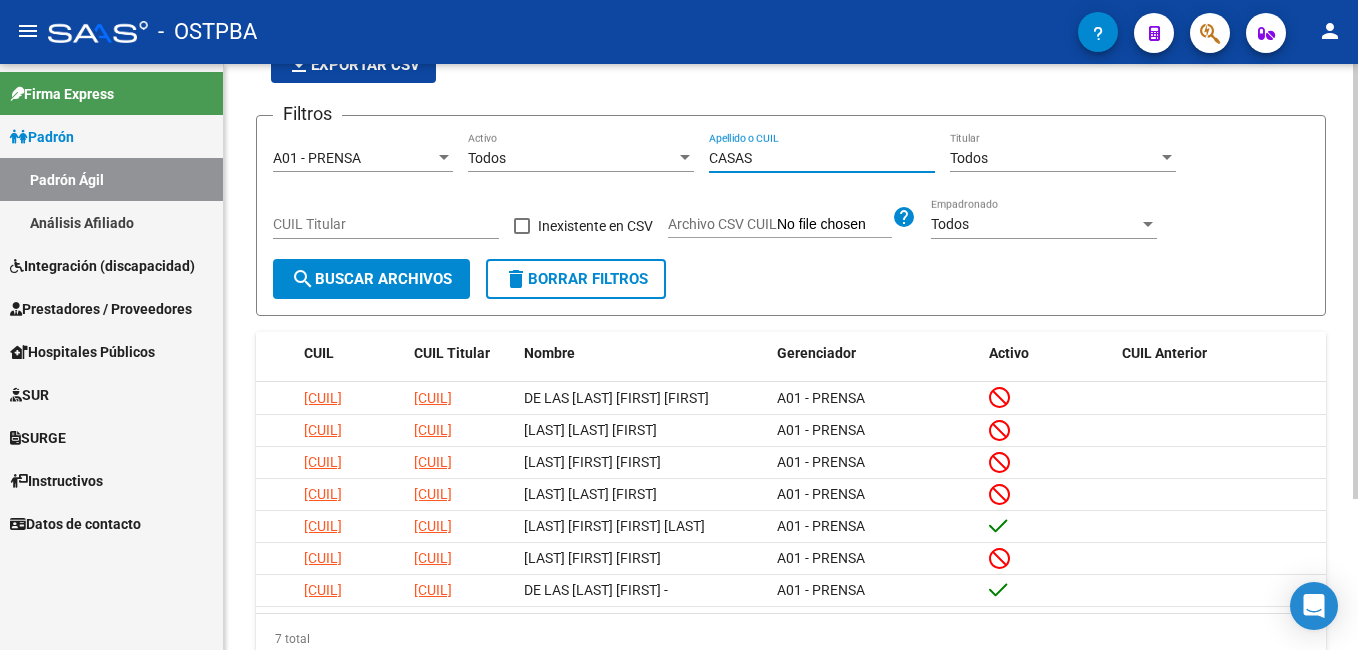 drag, startPoint x: 779, startPoint y: 164, endPoint x: 617, endPoint y: 158, distance: 162.11107 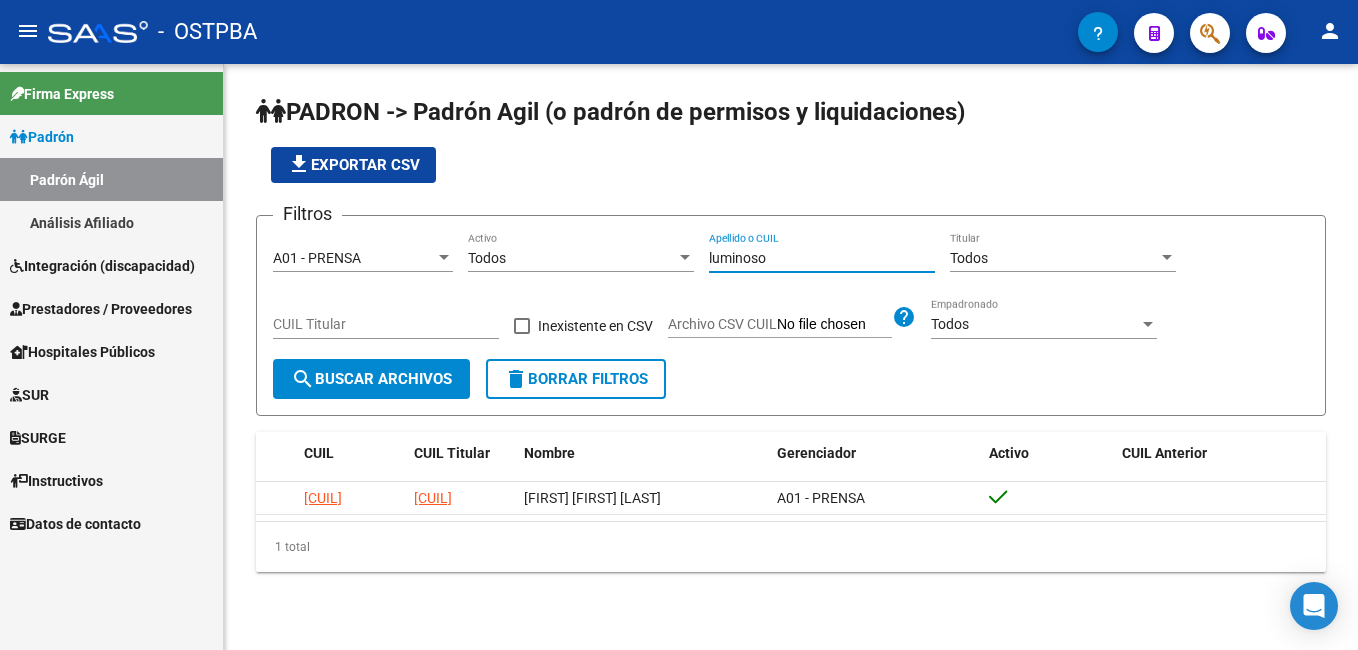 scroll, scrollTop: 0, scrollLeft: 0, axis: both 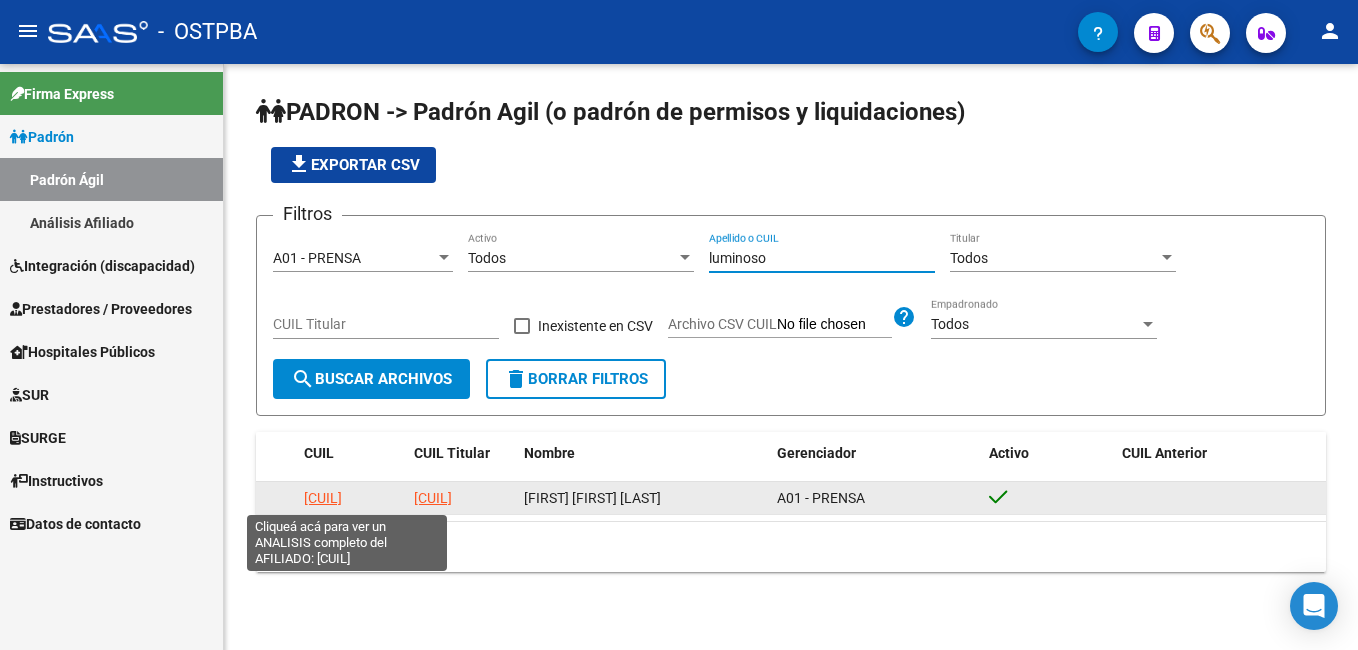 type on "luminoso" 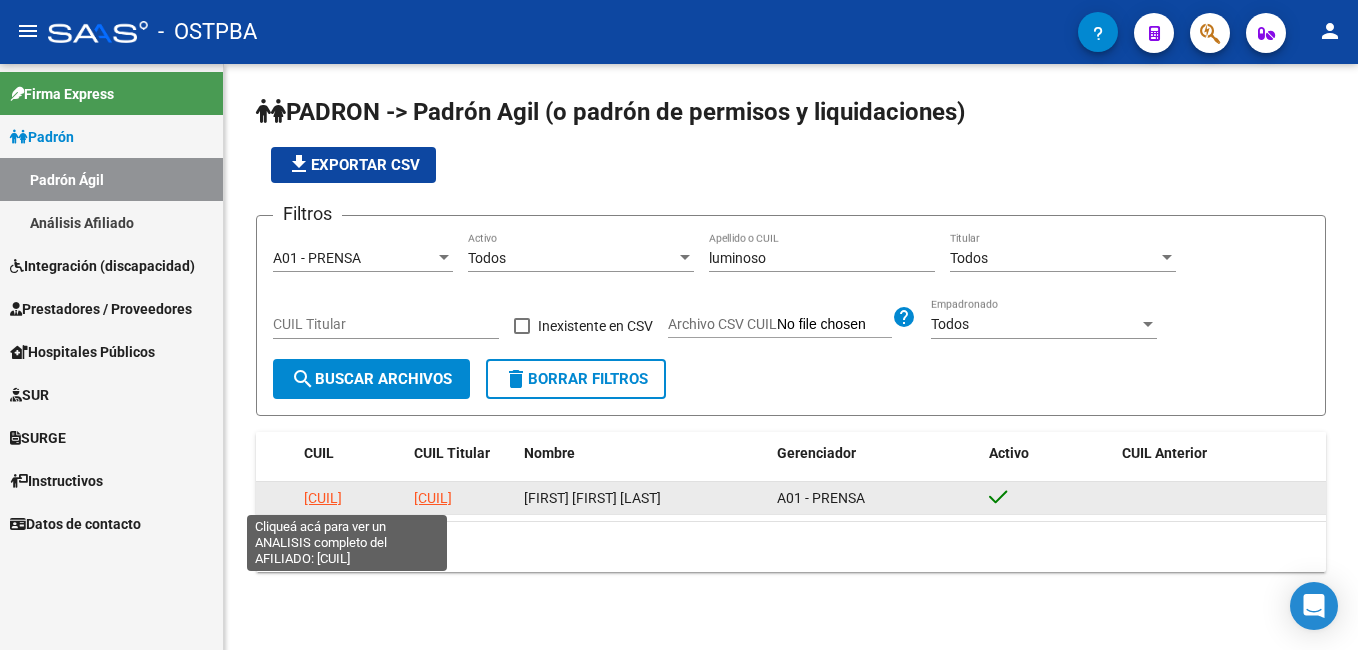 click on "[CUIL]" 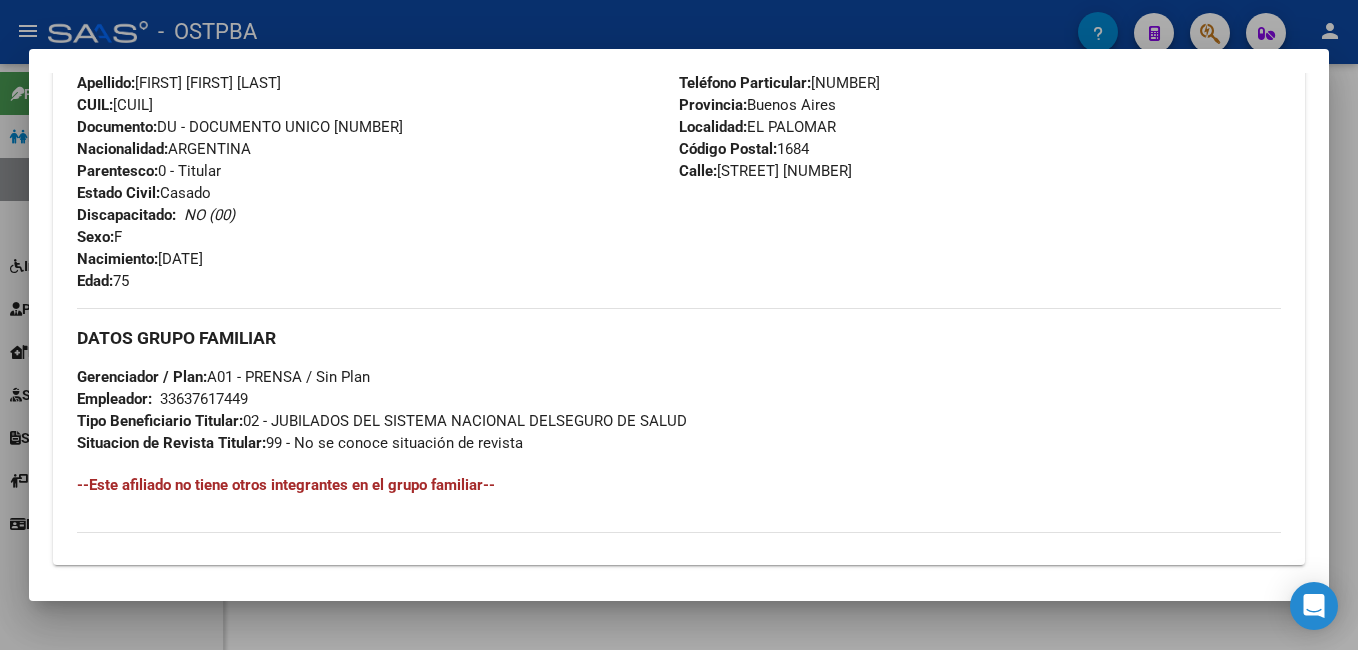 scroll, scrollTop: 800, scrollLeft: 0, axis: vertical 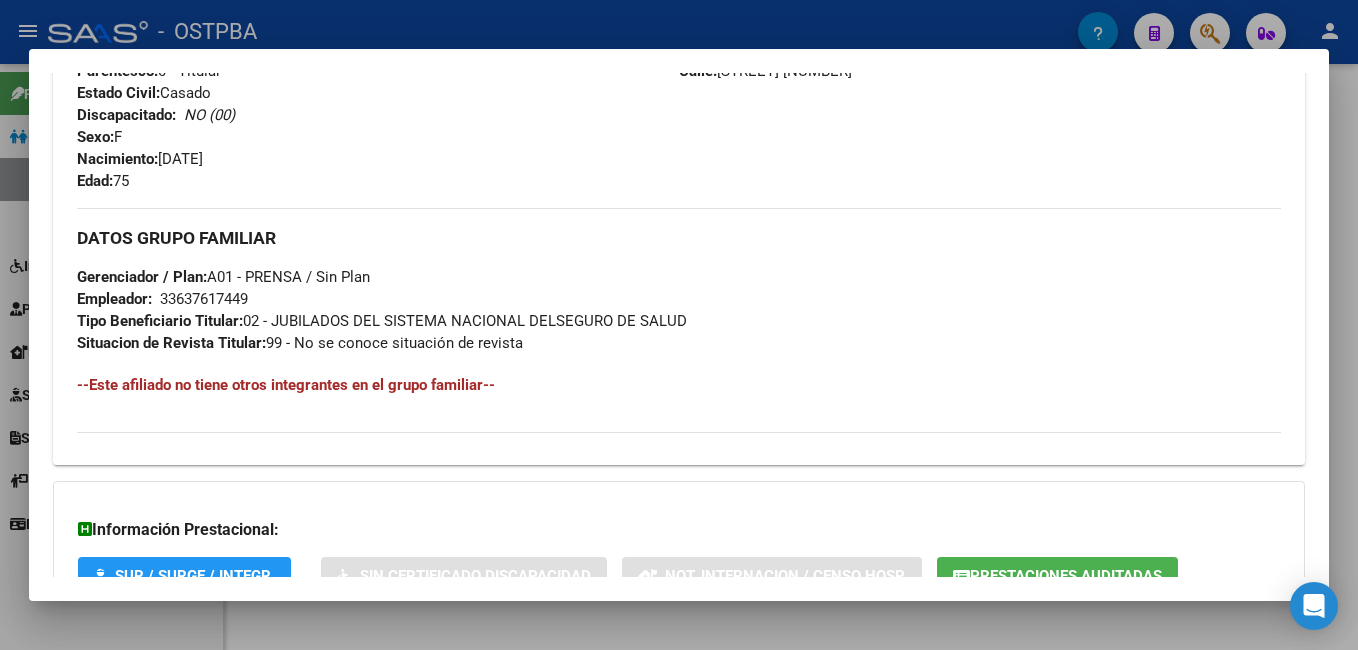 click at bounding box center (679, 325) 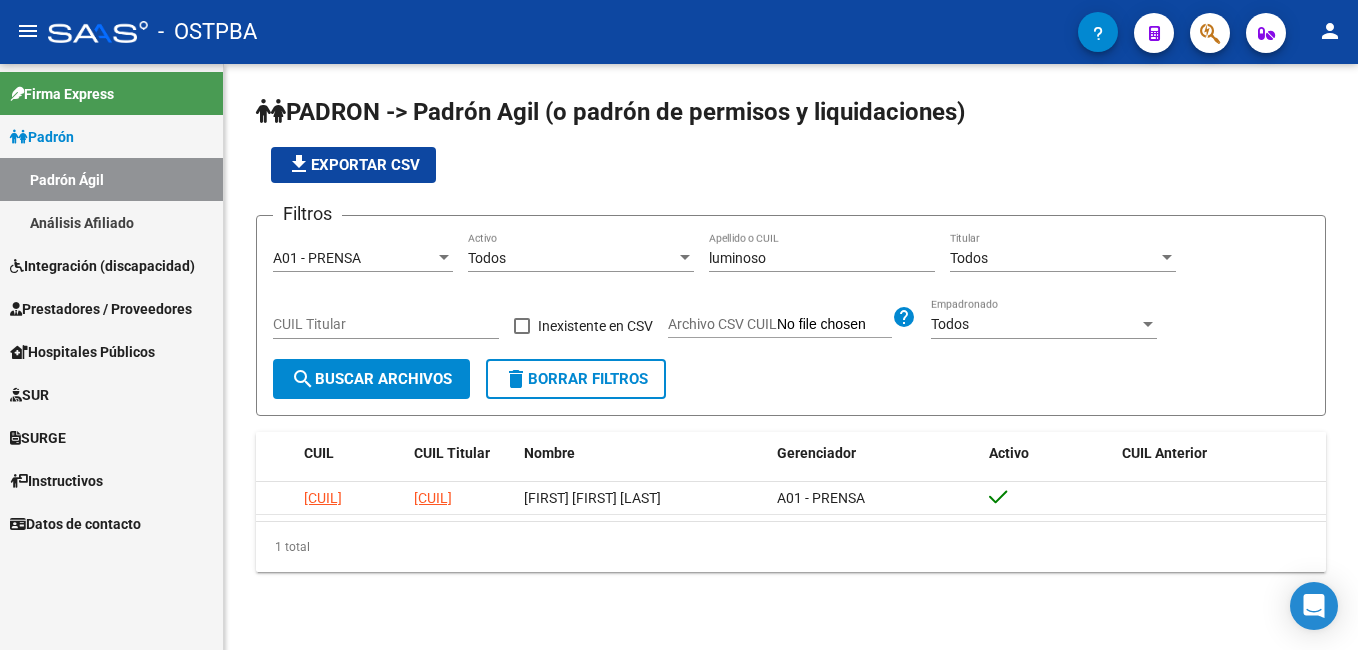 drag, startPoint x: 102, startPoint y: 212, endPoint x: 124, endPoint y: 212, distance: 22 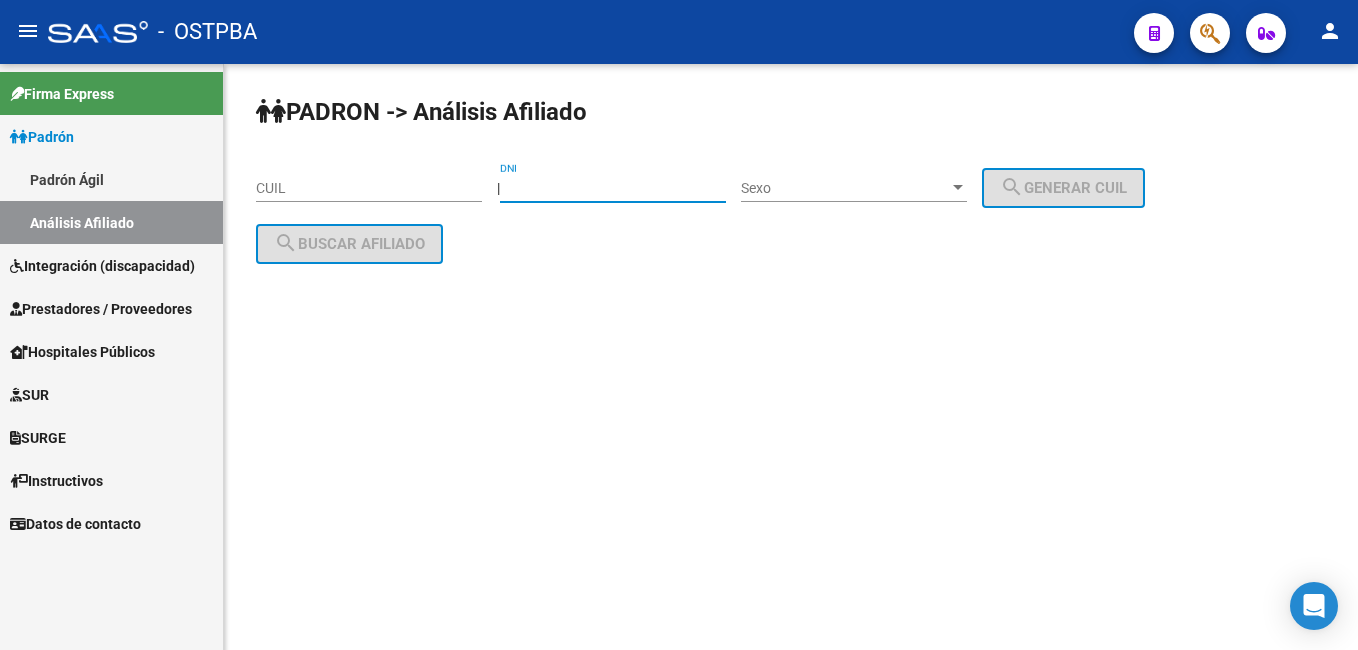 click on "DNI" at bounding box center (613, 188) 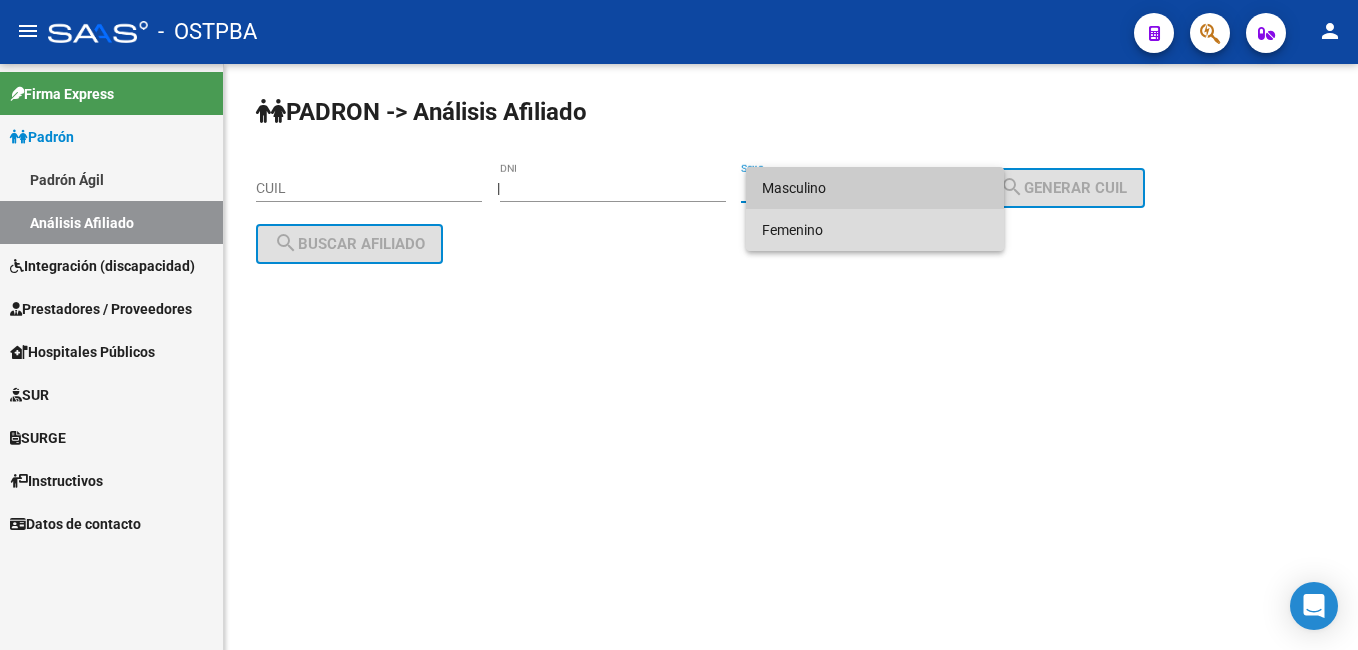 click on "Femenino" at bounding box center (875, 230) 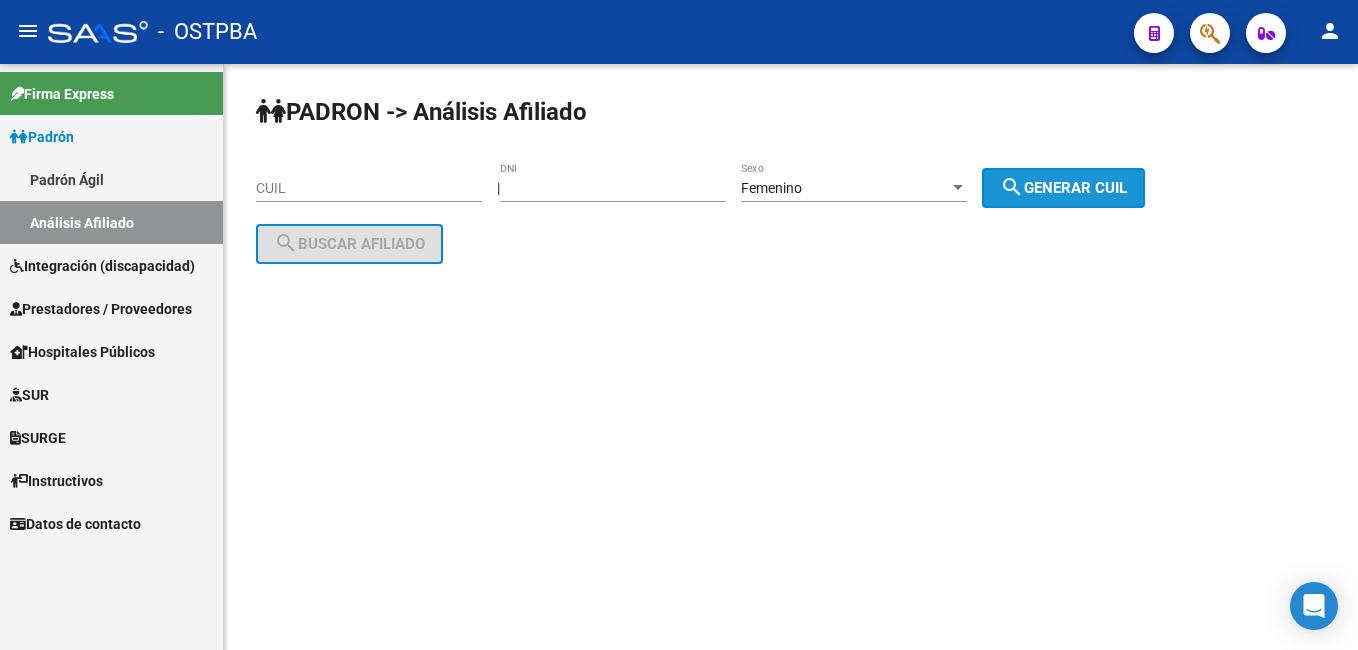 click on "search  Generar CUIL" 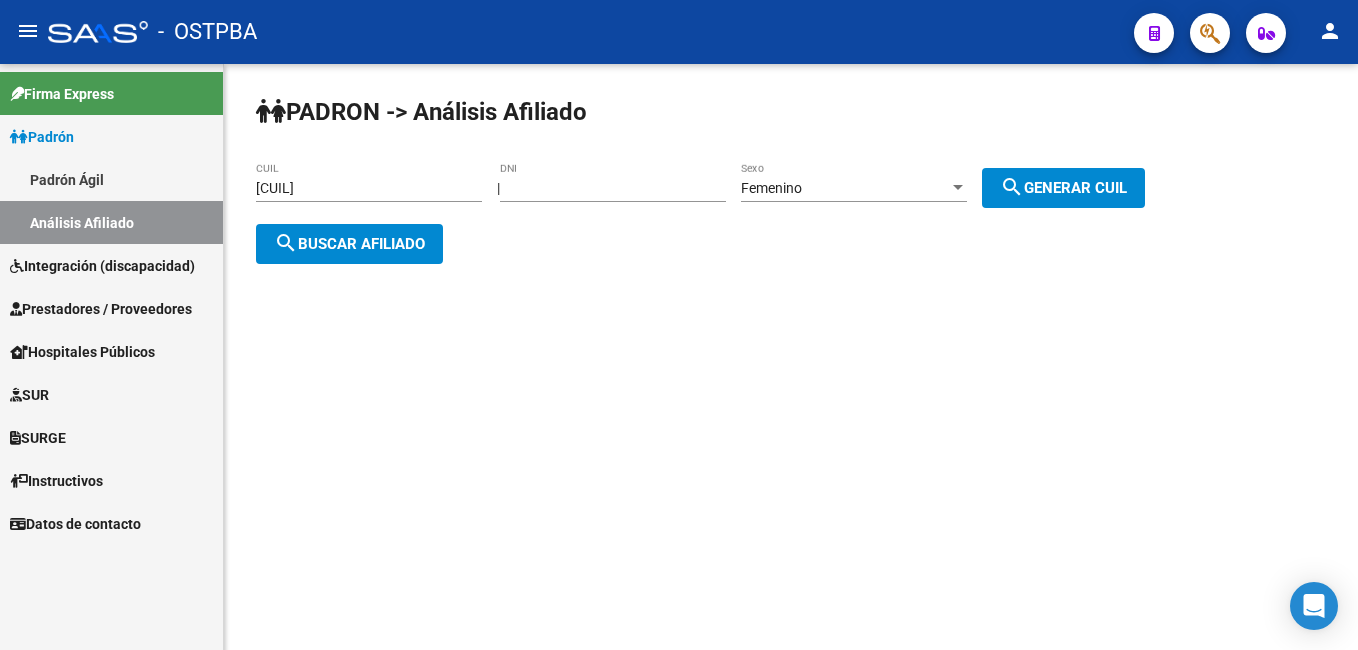 click on "search  Buscar afiliado" 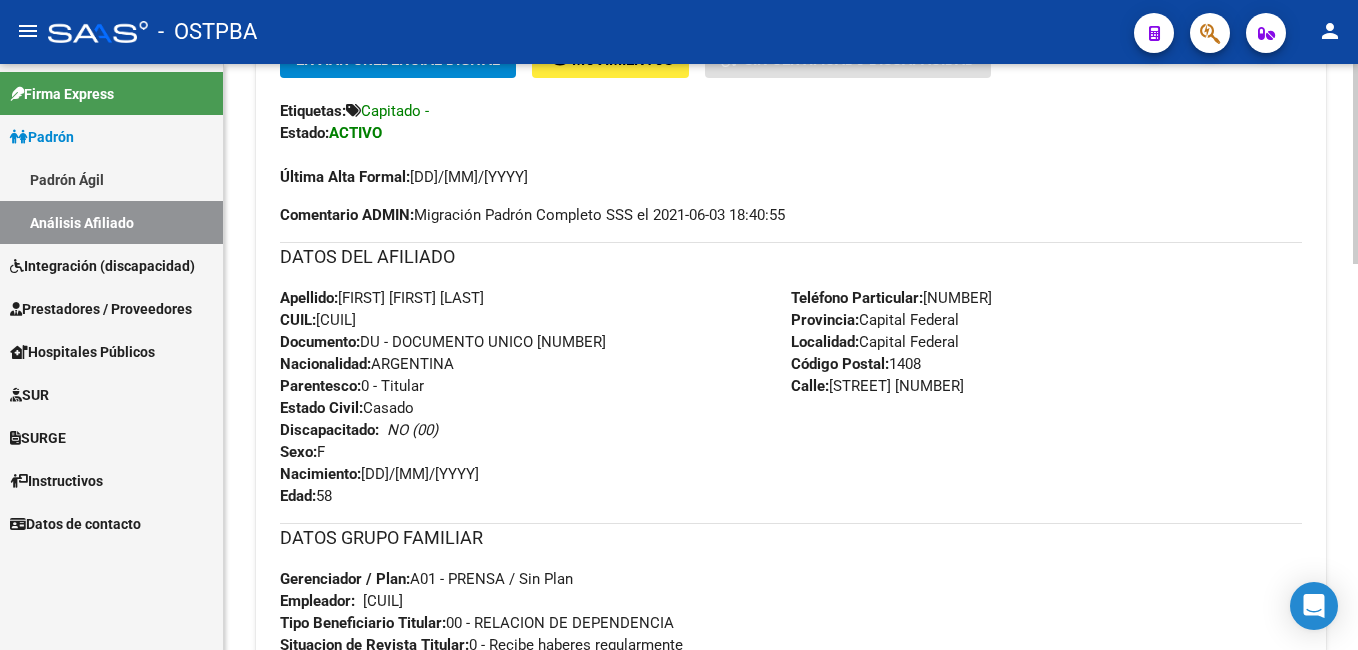 scroll, scrollTop: 500, scrollLeft: 0, axis: vertical 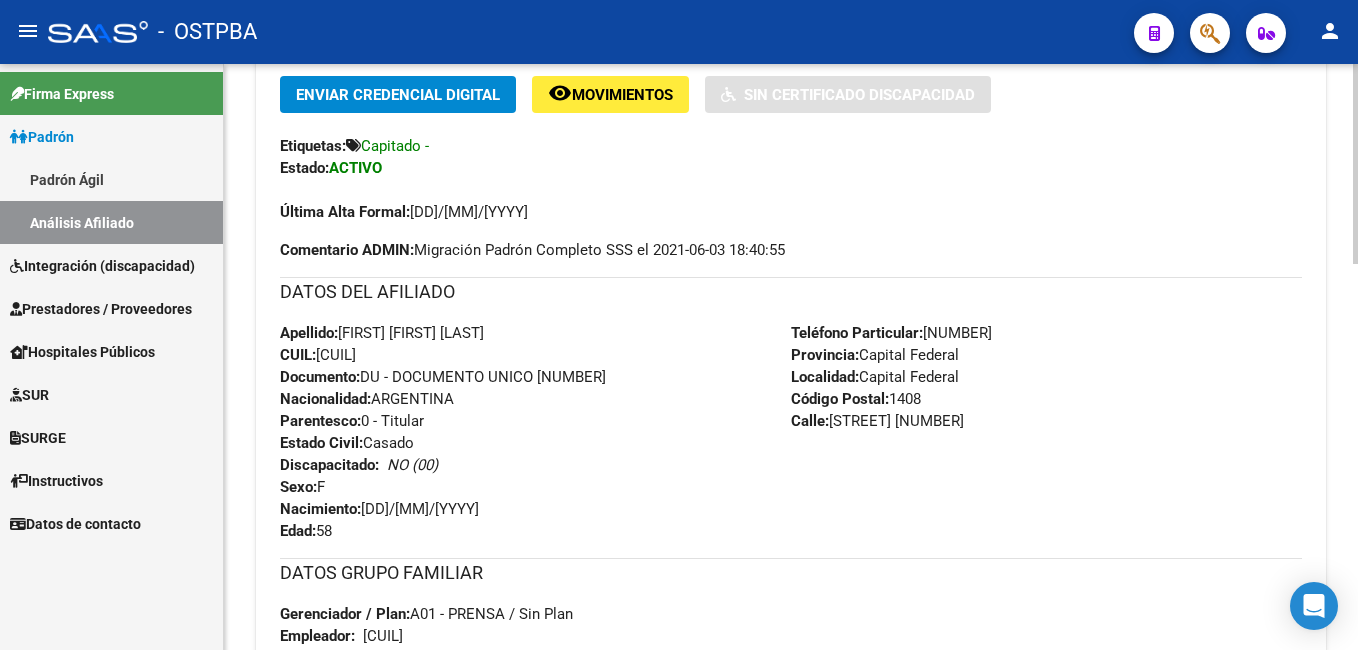 click on "Prestadores / Proveedores" at bounding box center [101, 309] 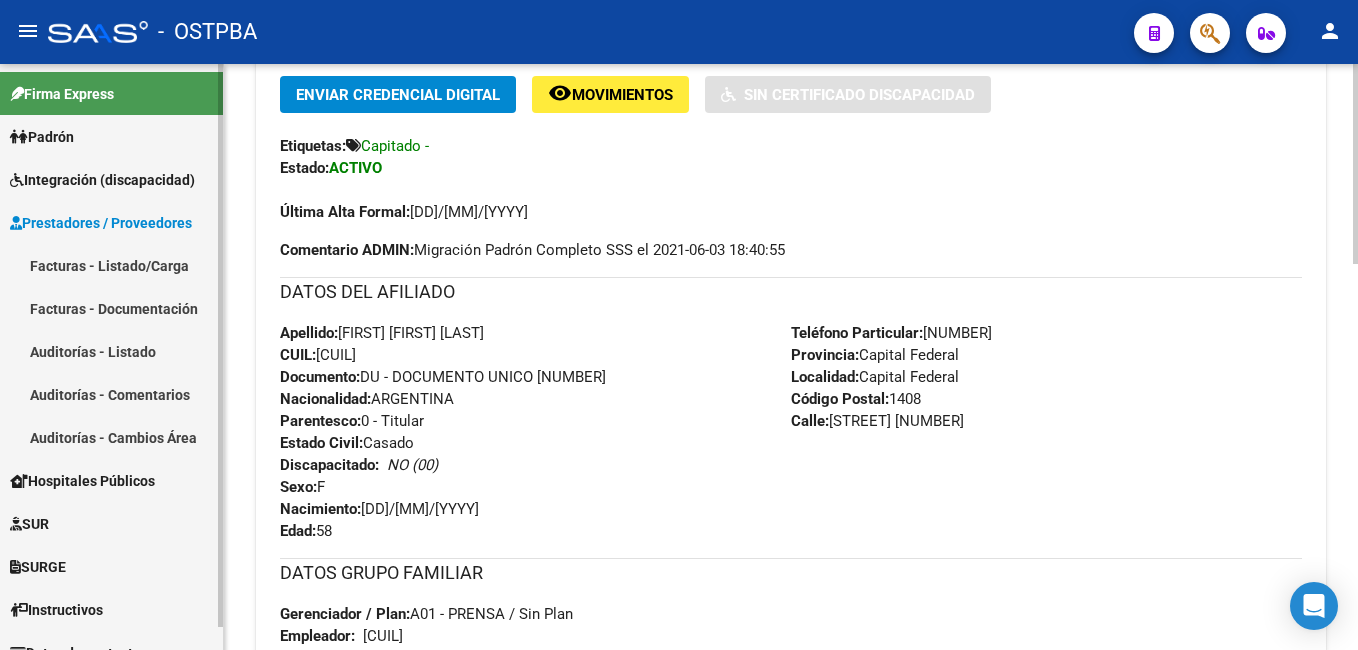 click on "Facturas - Listado/Carga" at bounding box center [111, 265] 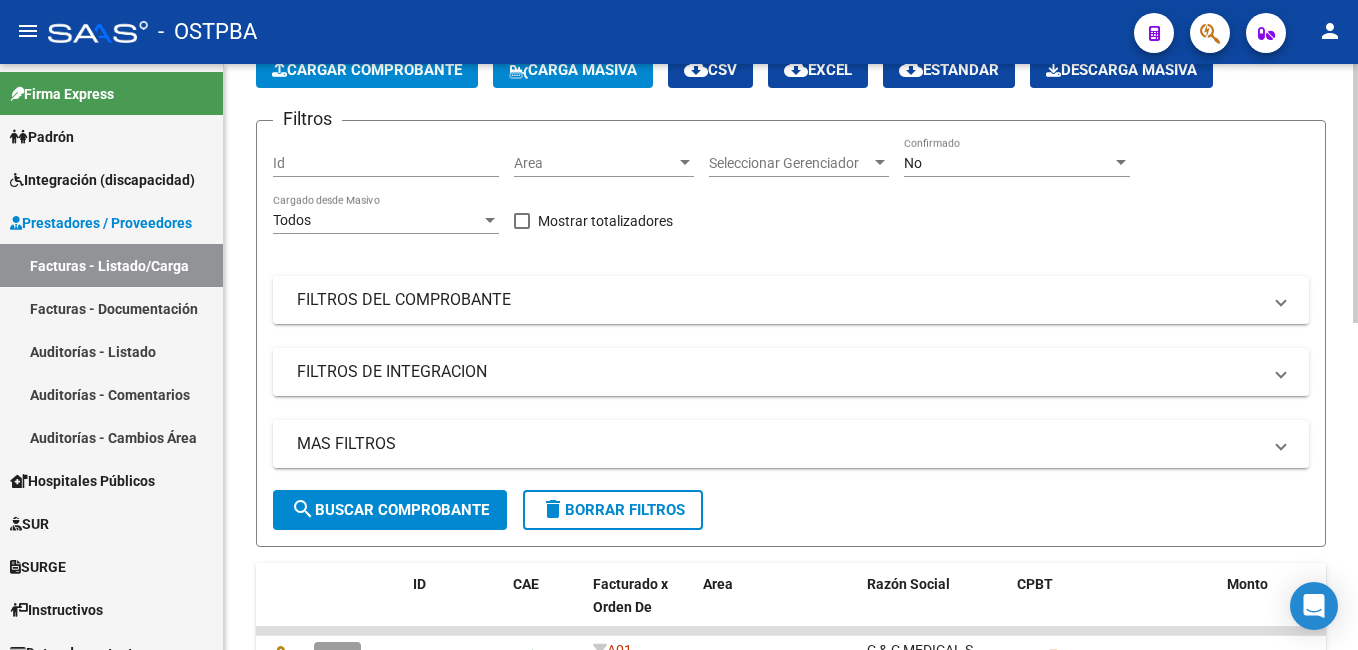 scroll, scrollTop: 0, scrollLeft: 0, axis: both 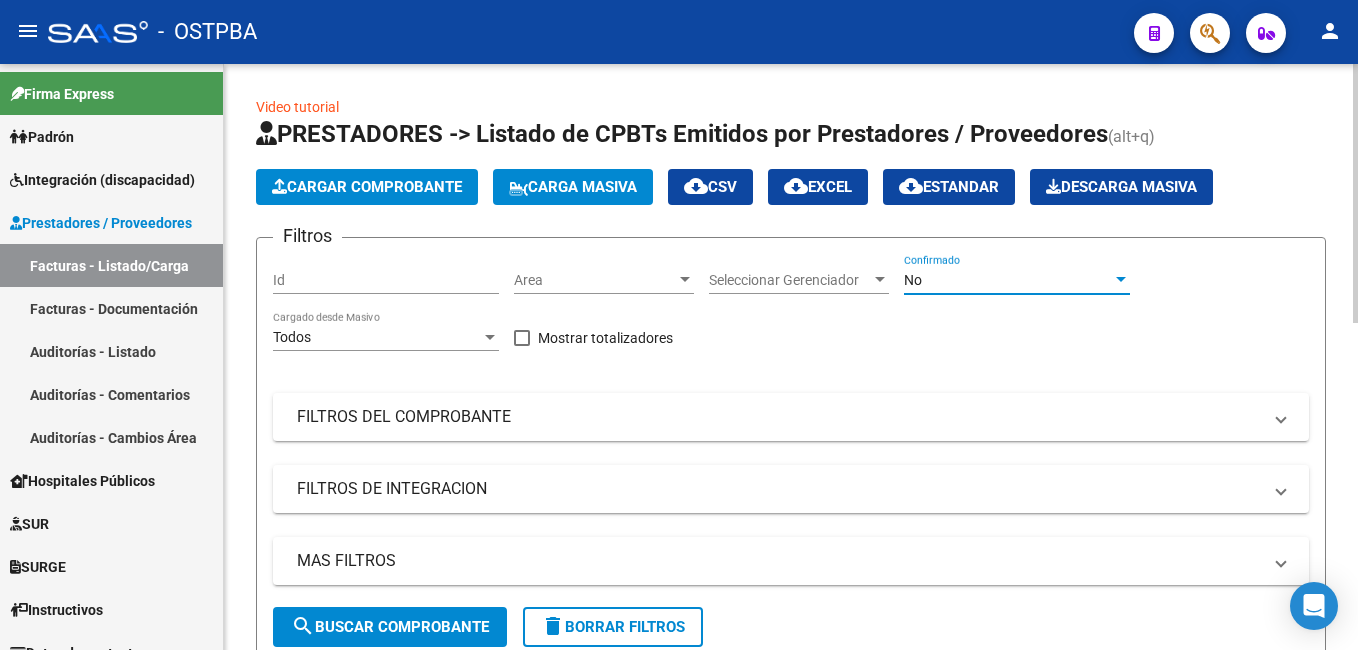 click at bounding box center [1121, 279] 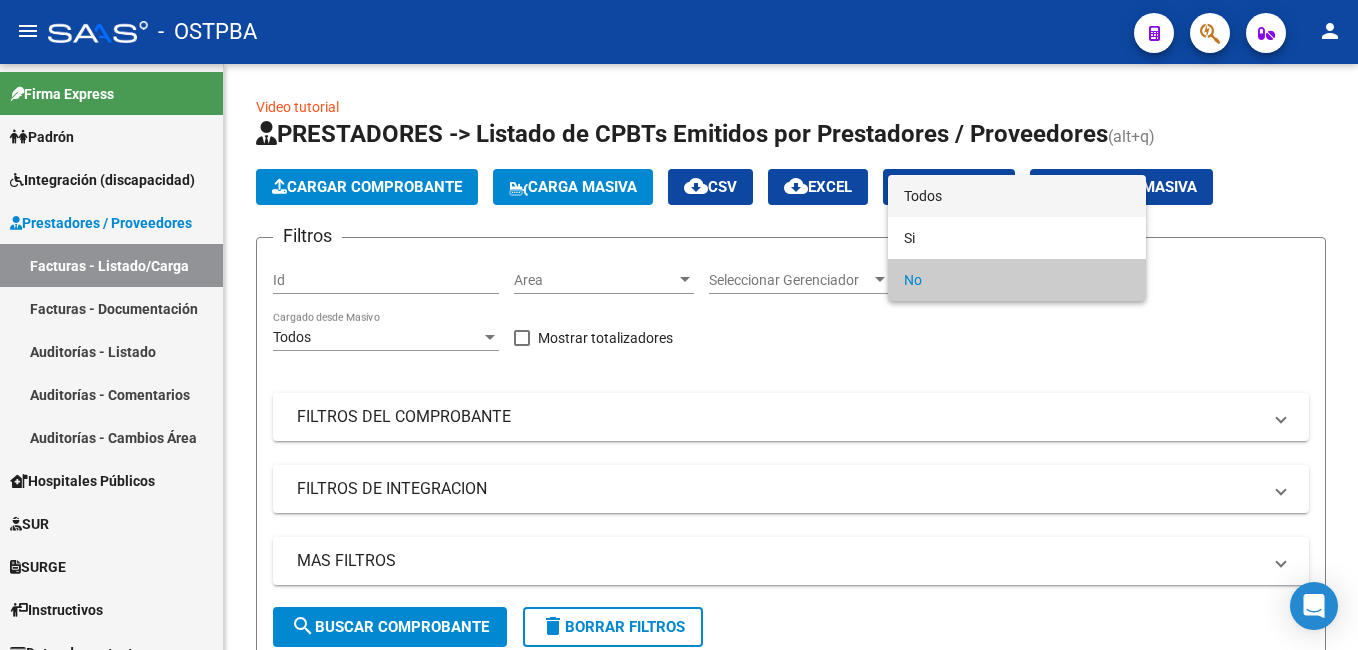 click on "Todos" at bounding box center [1017, 196] 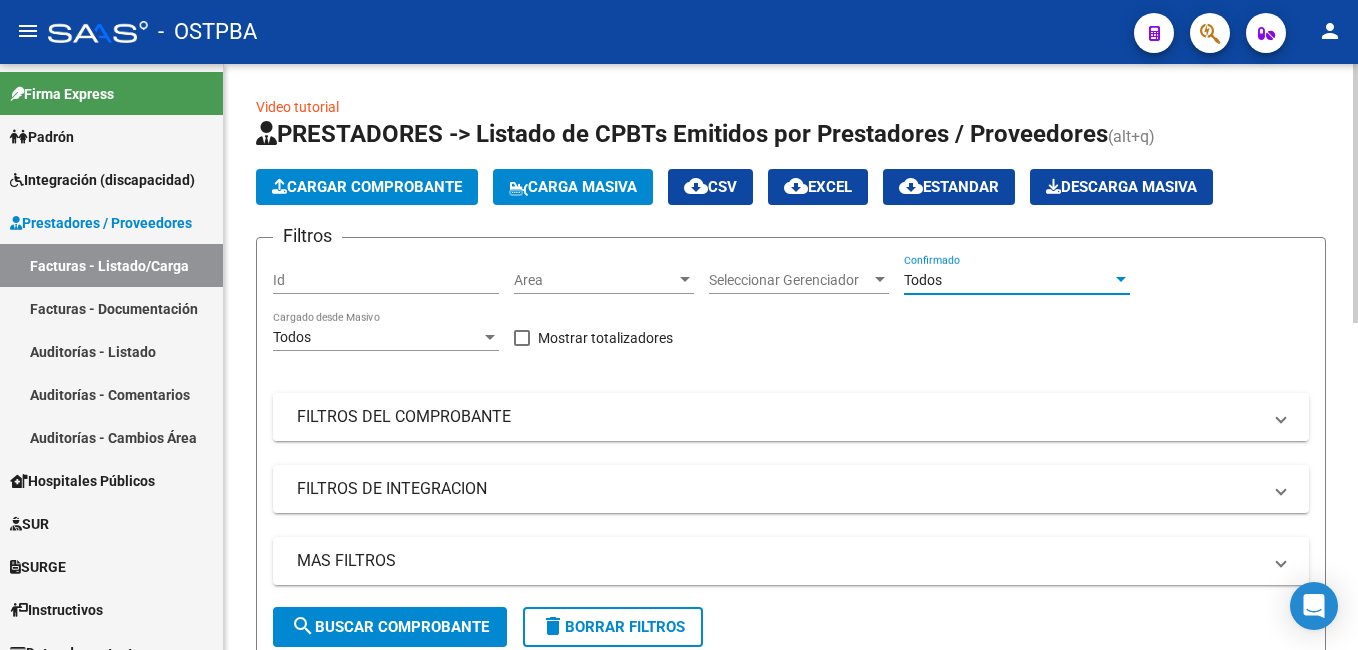 click on "FILTROS DEL COMPROBANTE" at bounding box center [791, 417] 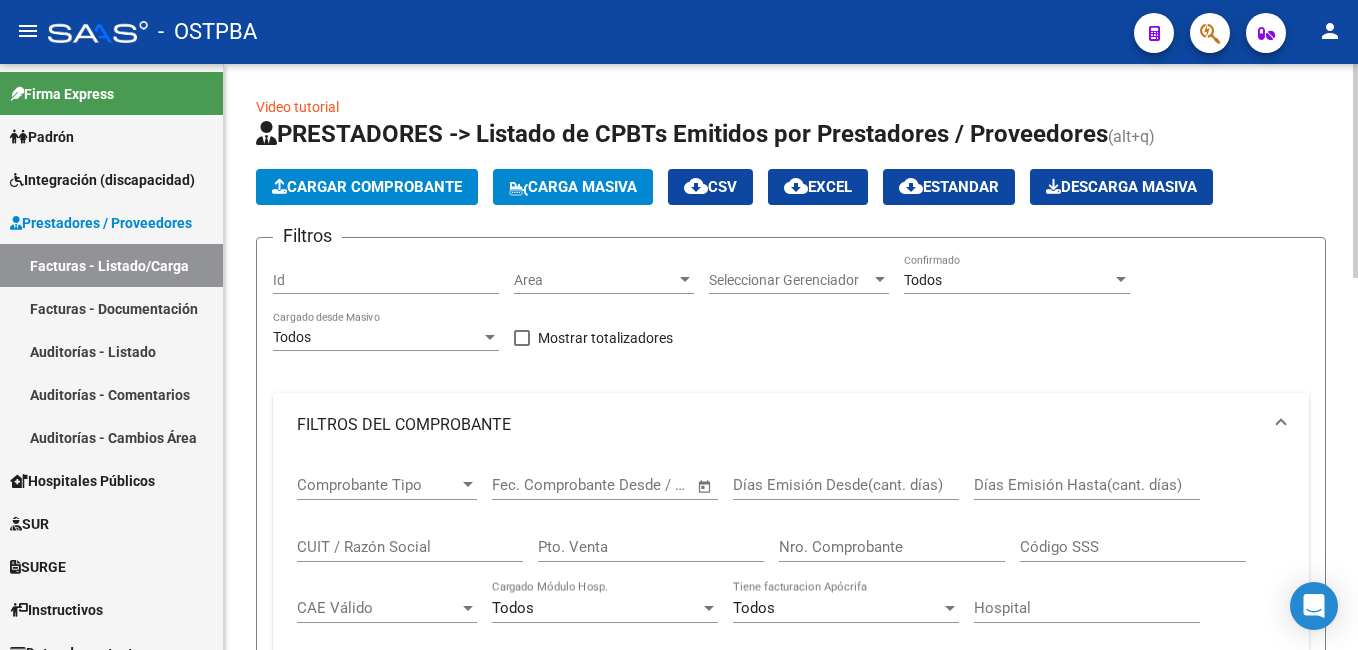 click on "Nro. Comprobante" at bounding box center [892, 547] 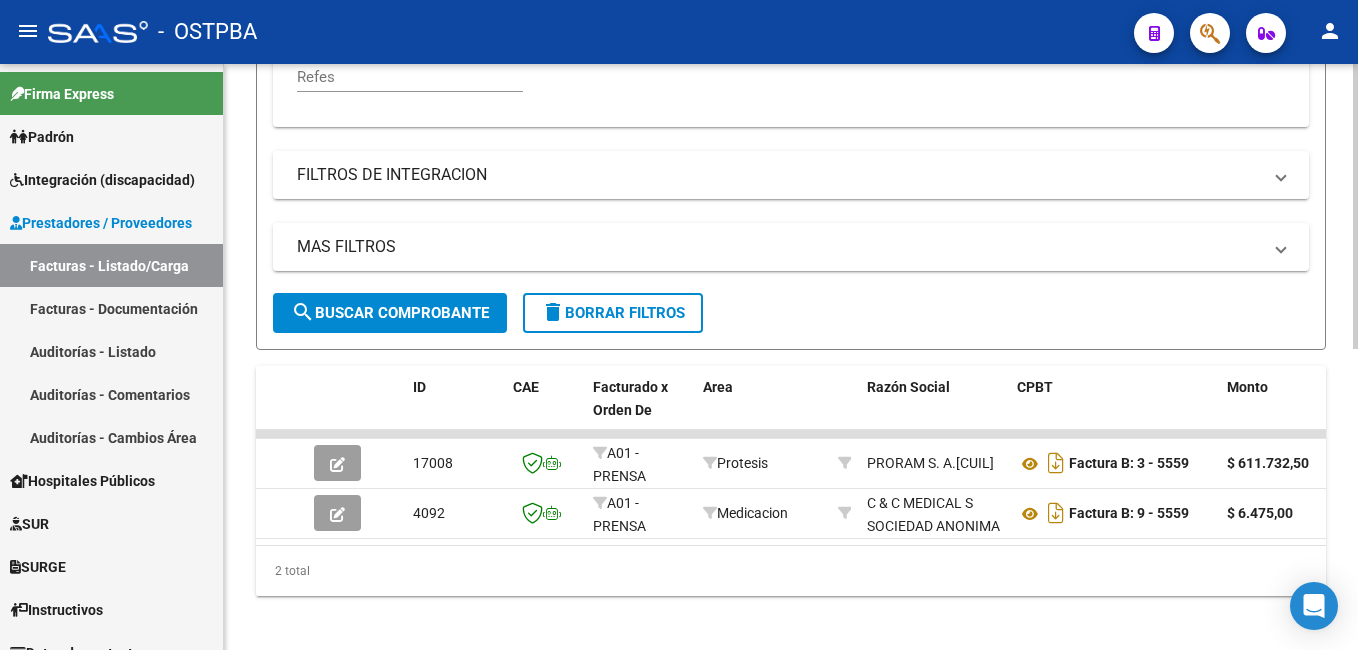 scroll, scrollTop: 600, scrollLeft: 0, axis: vertical 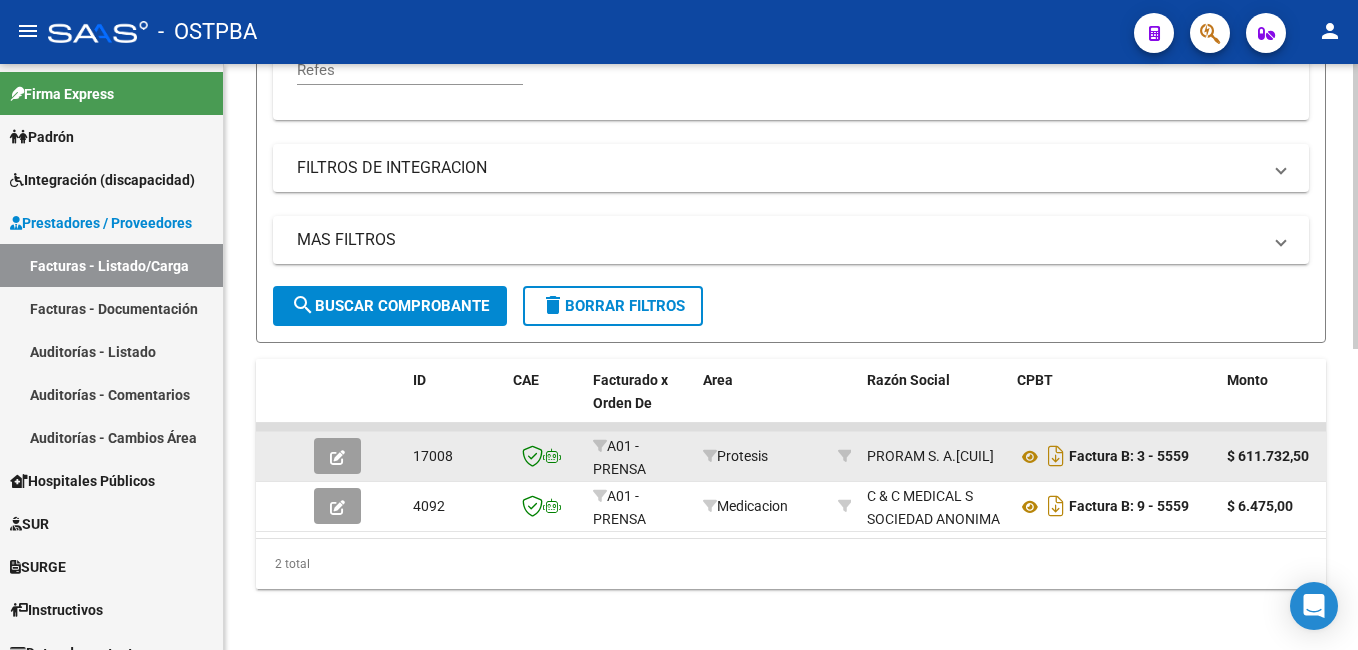 type on "5559" 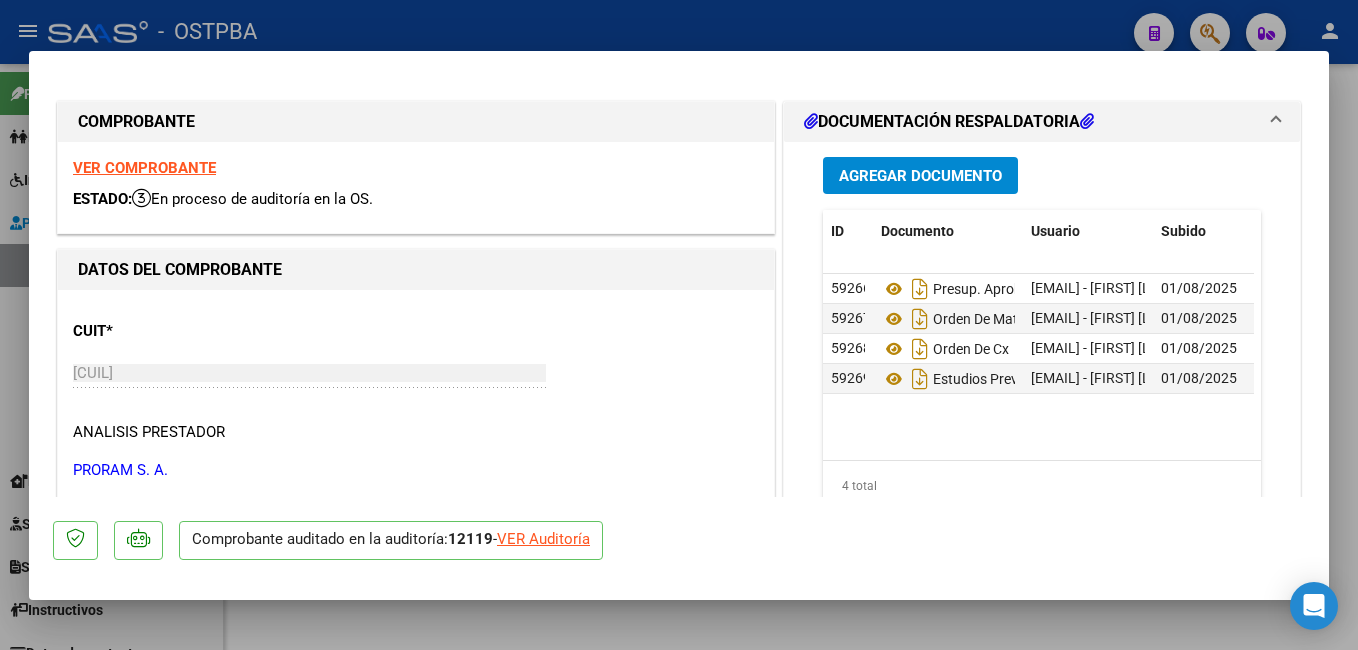 click on "Agregar Documento" at bounding box center (920, 176) 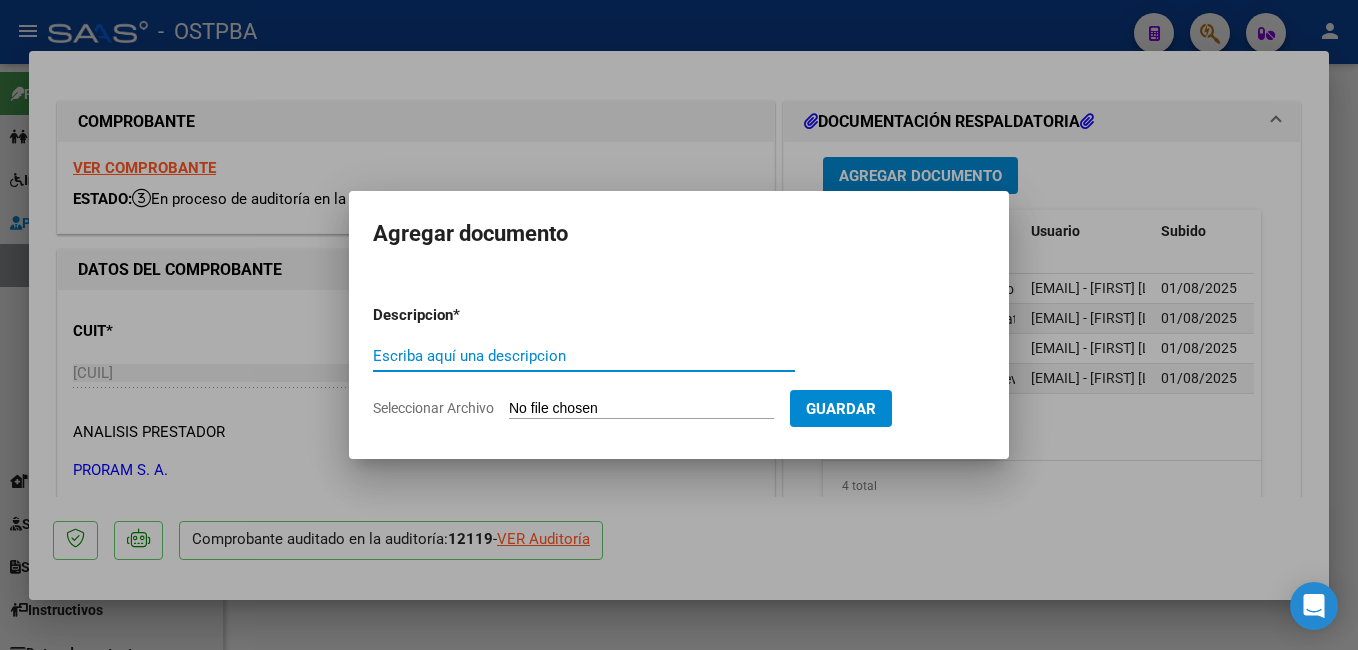 click on "Seleccionar Archivo" 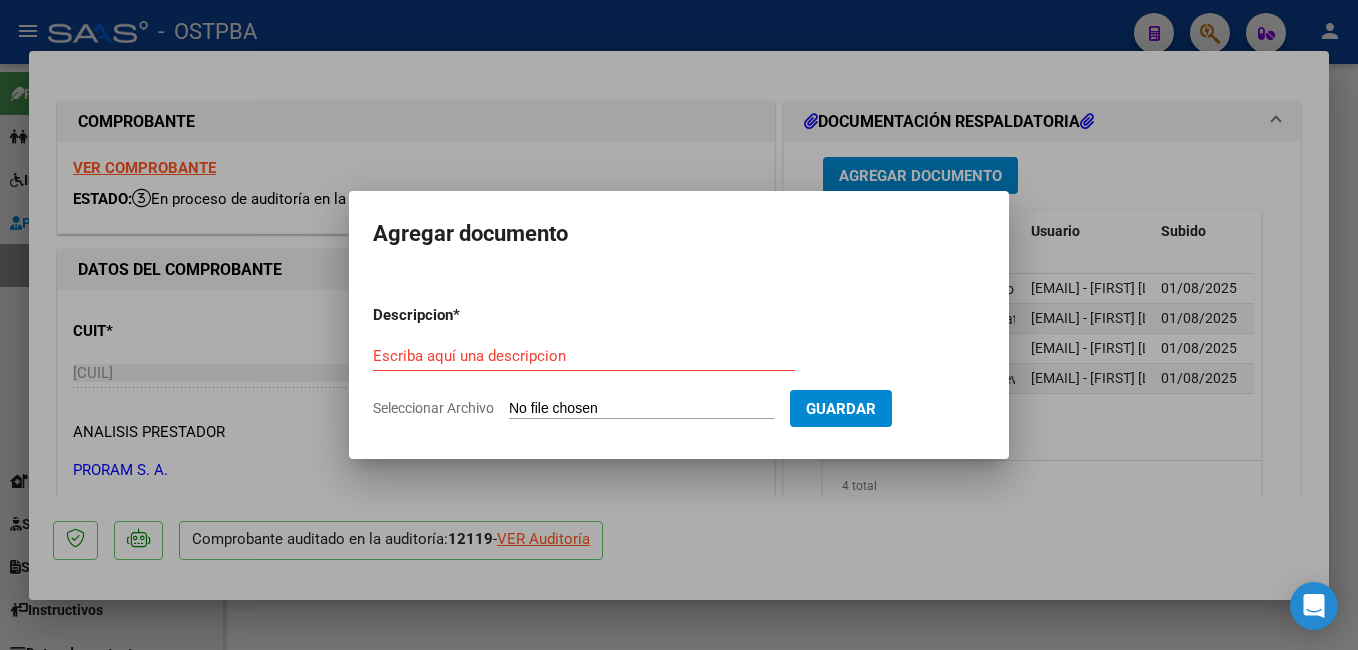 type on "C:\fakepath\Auditoría_20250804_0001.pdf" 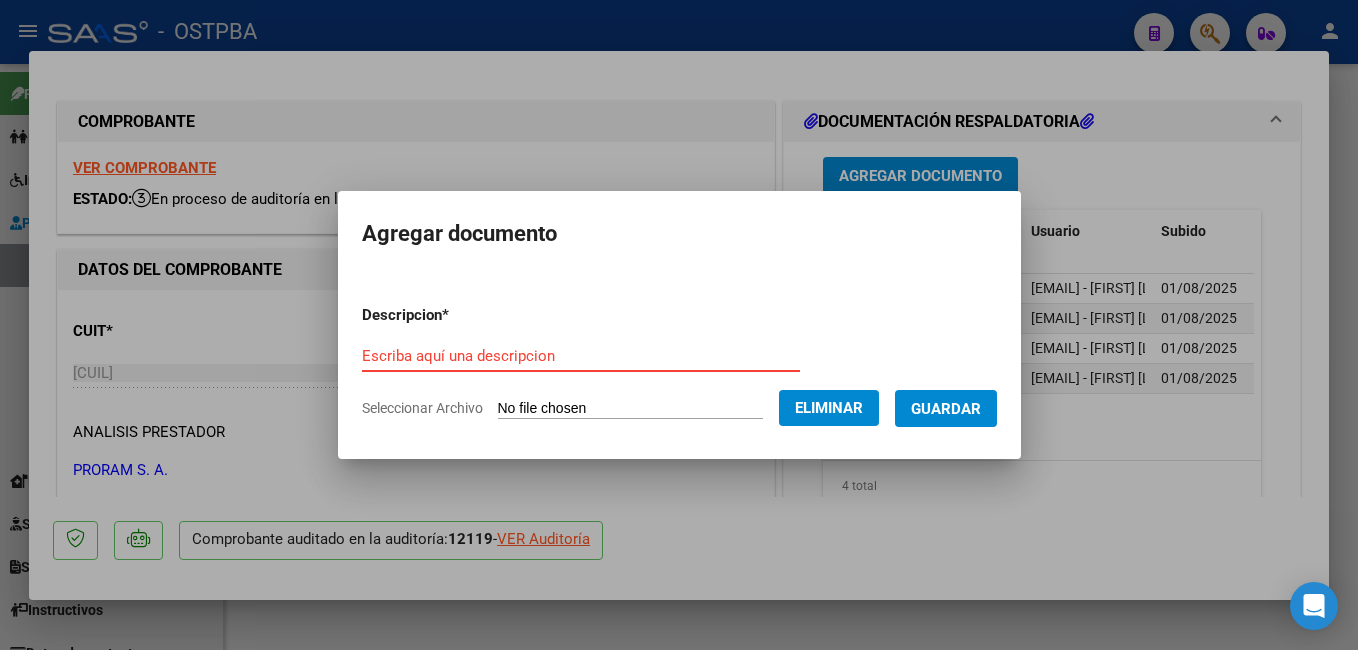 click on "Escriba aquí una descripcion" at bounding box center [581, 356] 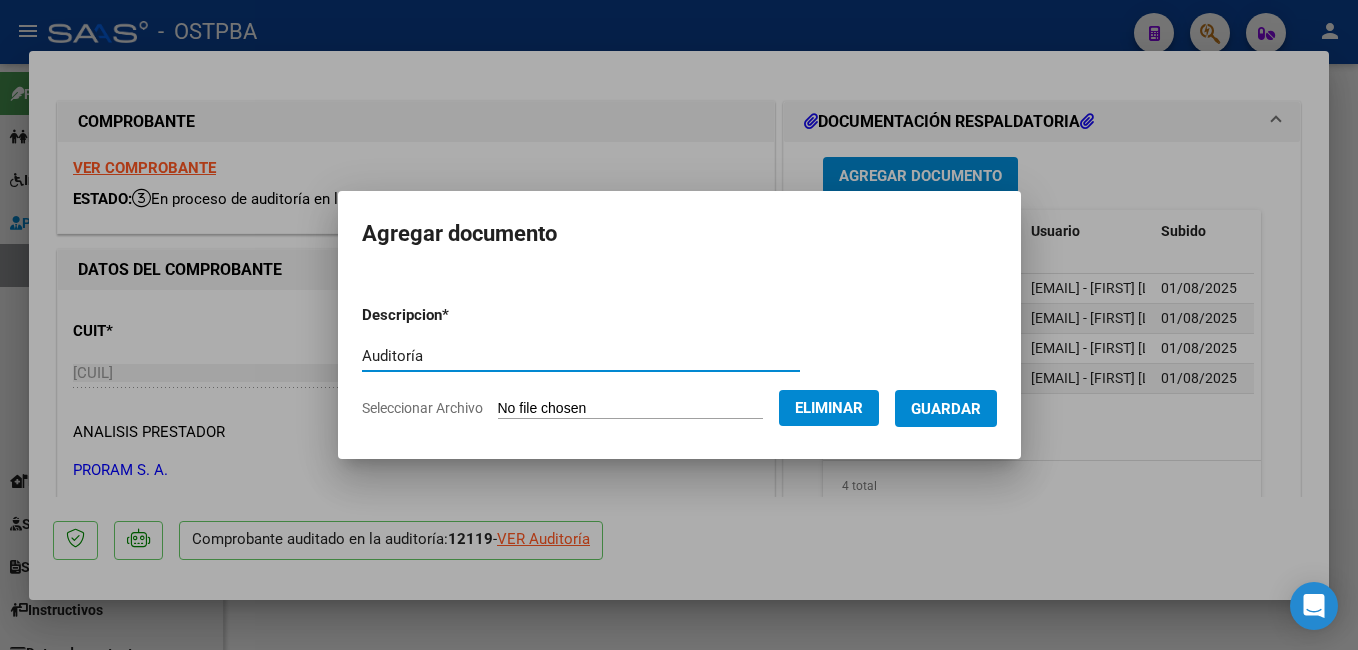 type on "Auditoría" 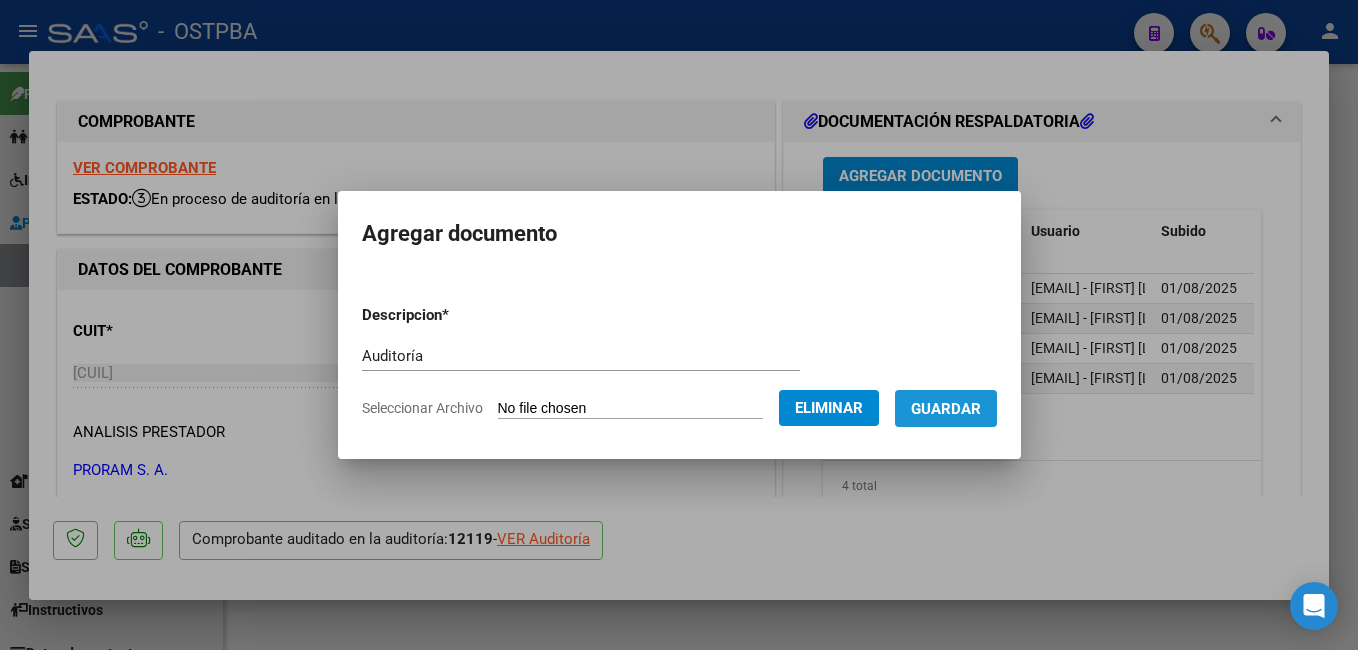 click on "Guardar" at bounding box center (946, 409) 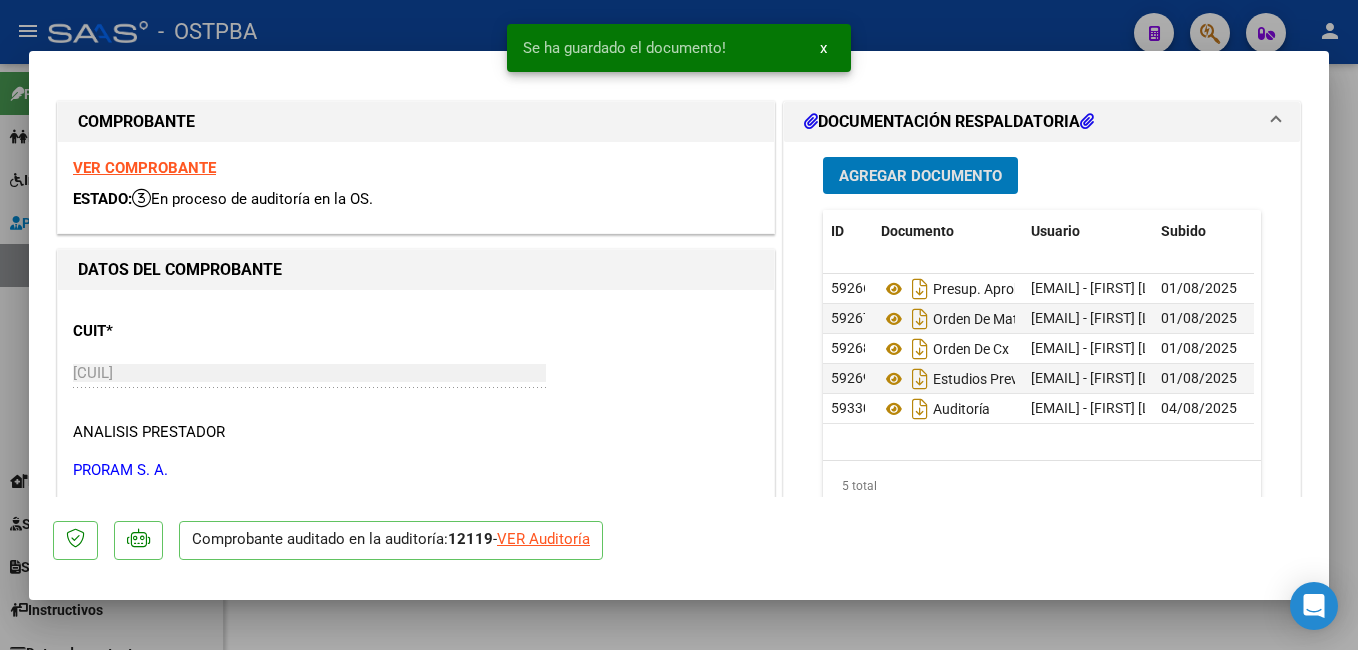 click at bounding box center [679, 325] 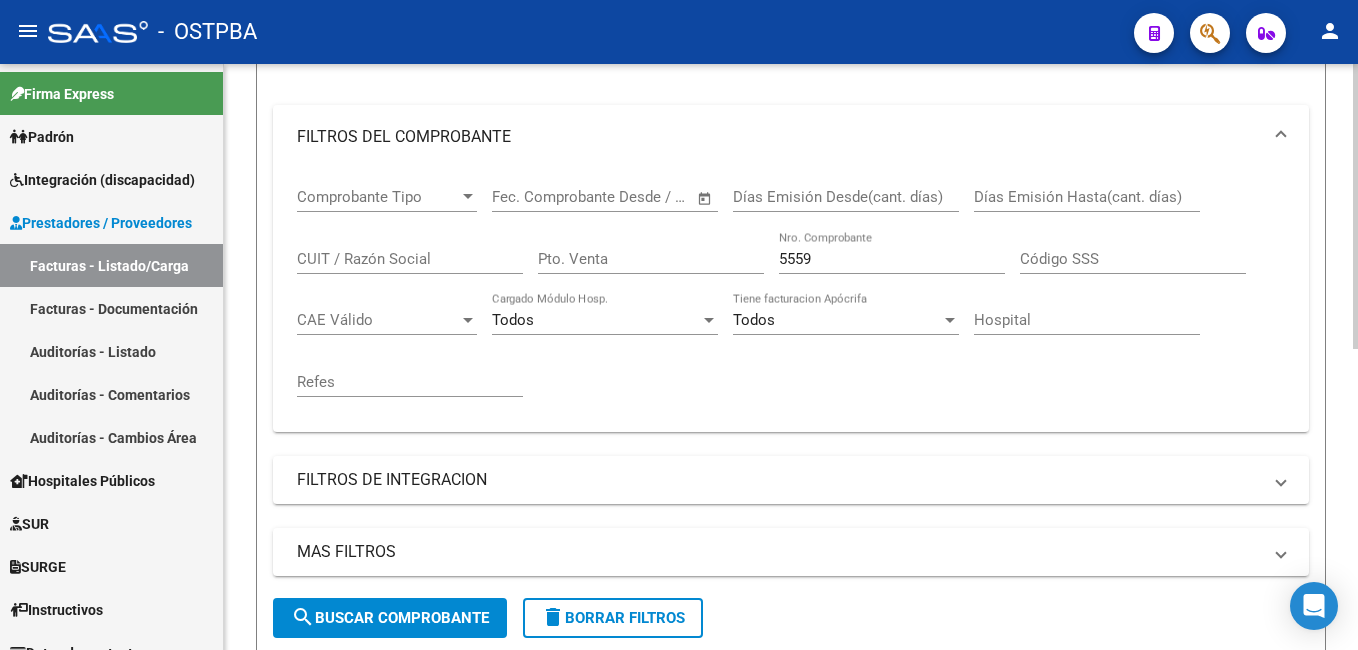 scroll, scrollTop: 200, scrollLeft: 0, axis: vertical 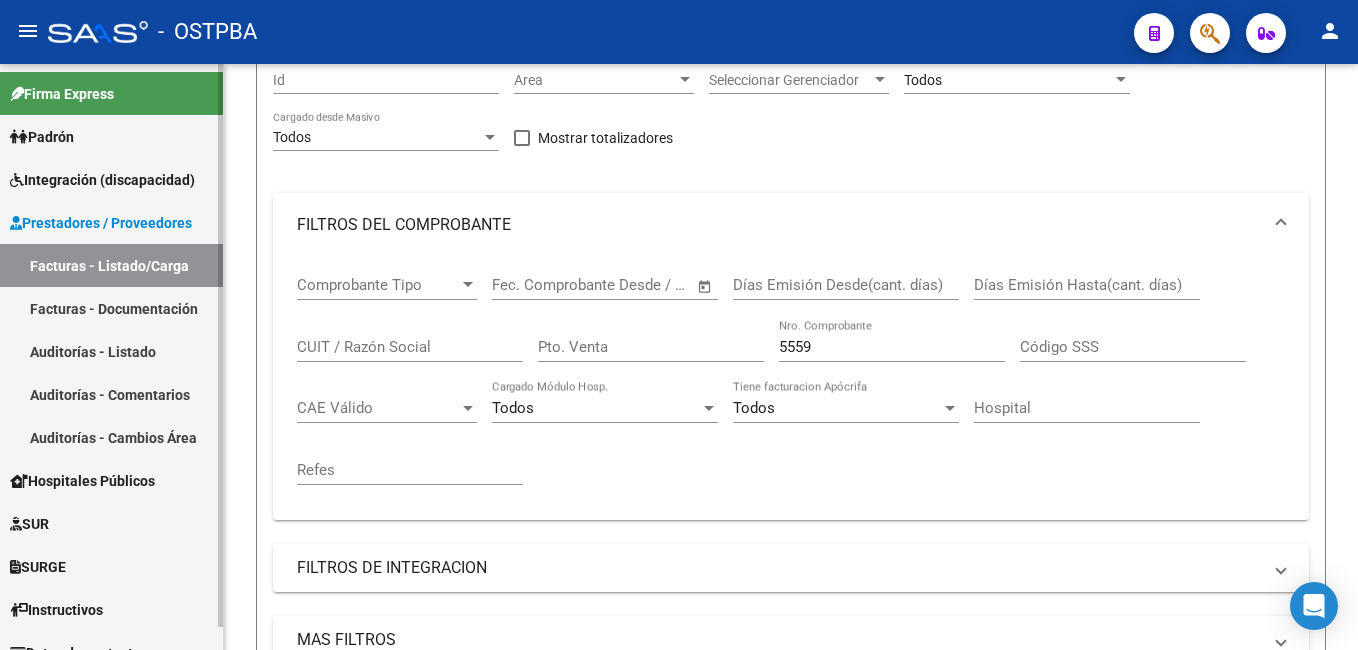 click on "Padrón" at bounding box center [42, 137] 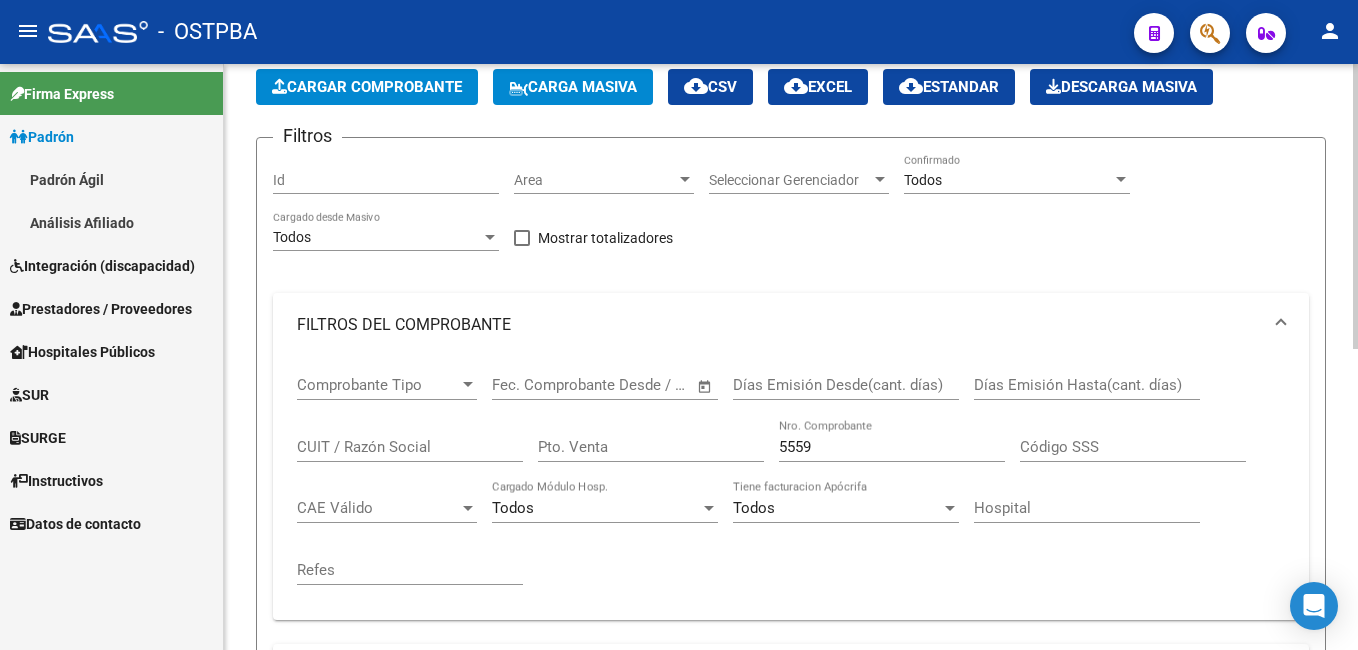scroll, scrollTop: 0, scrollLeft: 0, axis: both 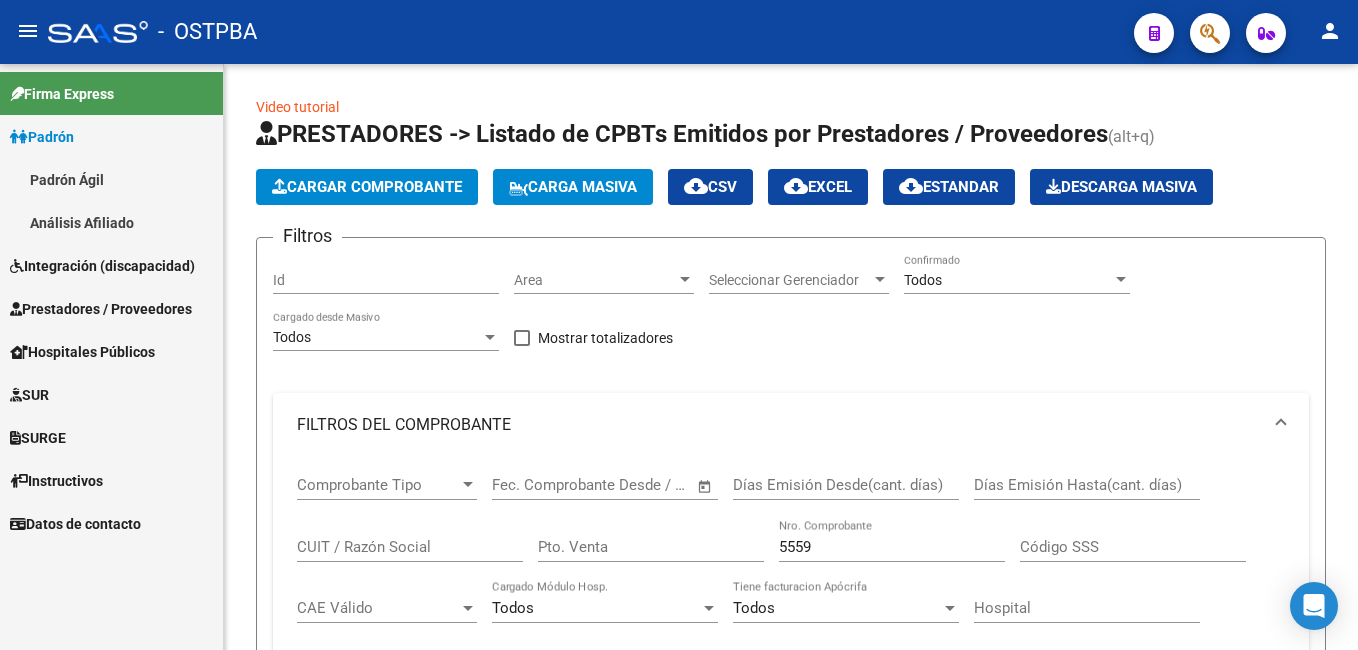 click on "Padrón Ágil" at bounding box center (111, 179) 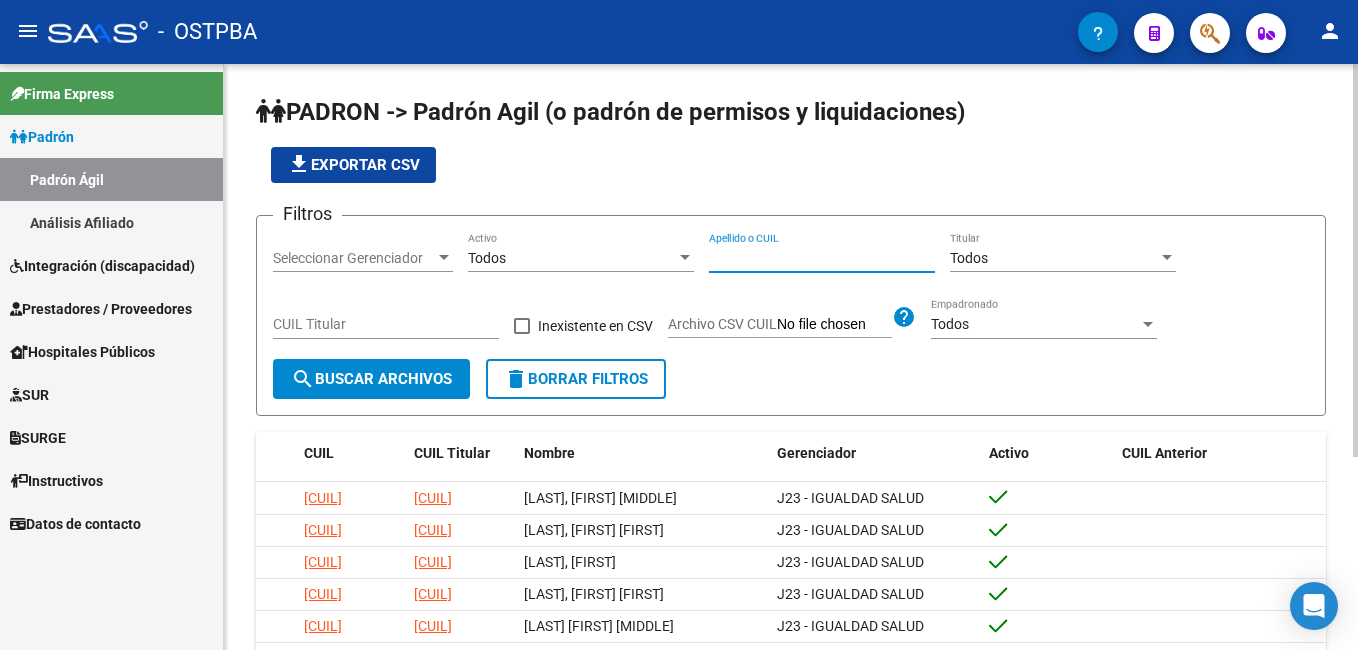 click on "Apellido o CUIL" at bounding box center [822, 258] 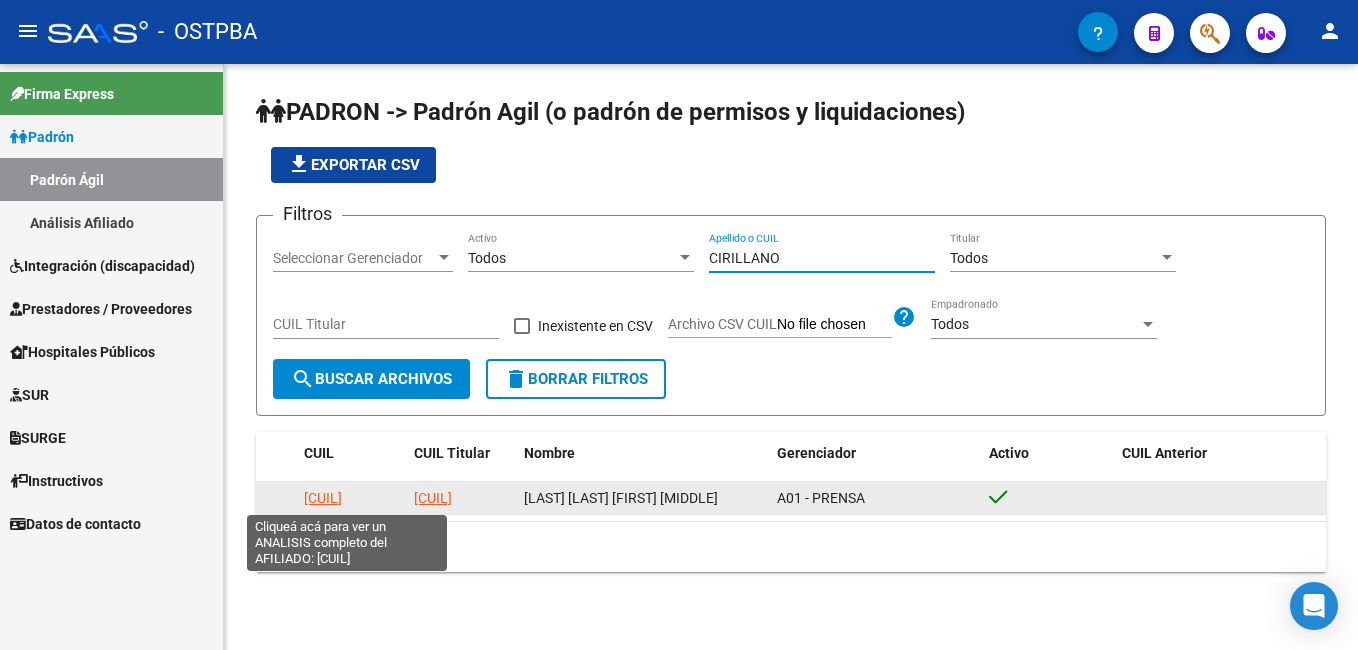 type on "CIRILLANO" 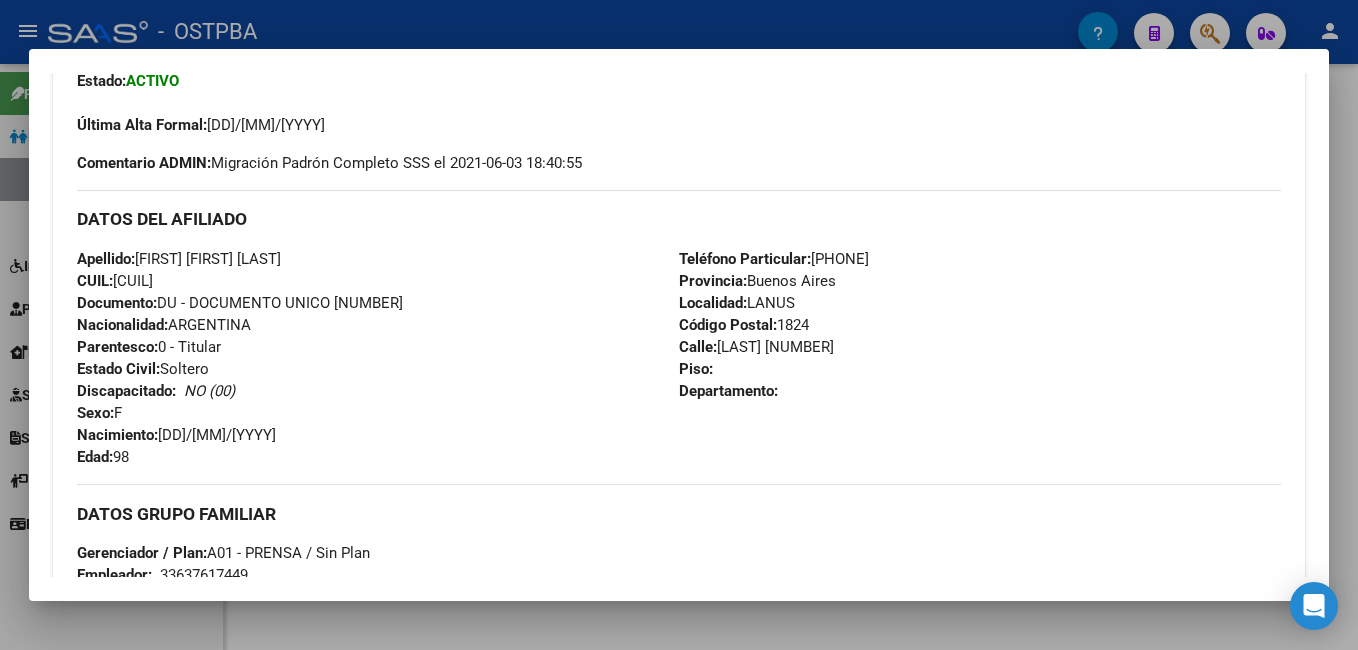 scroll, scrollTop: 600, scrollLeft: 0, axis: vertical 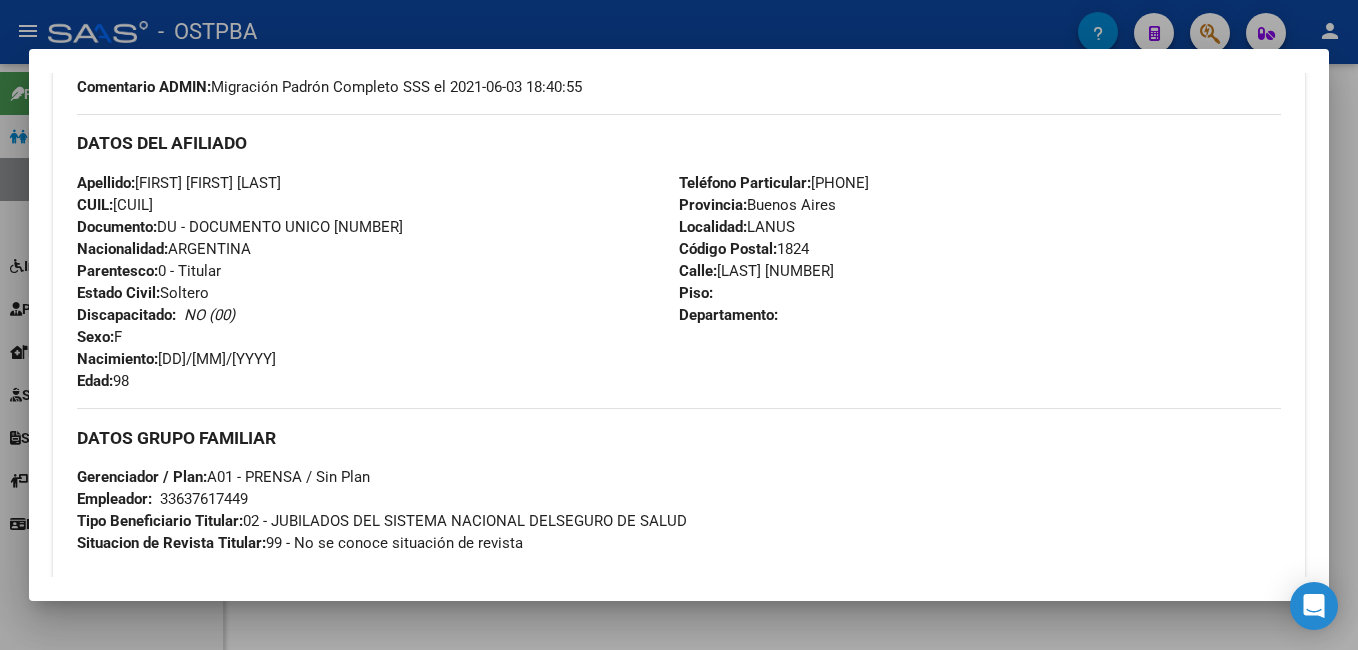 click at bounding box center (679, 325) 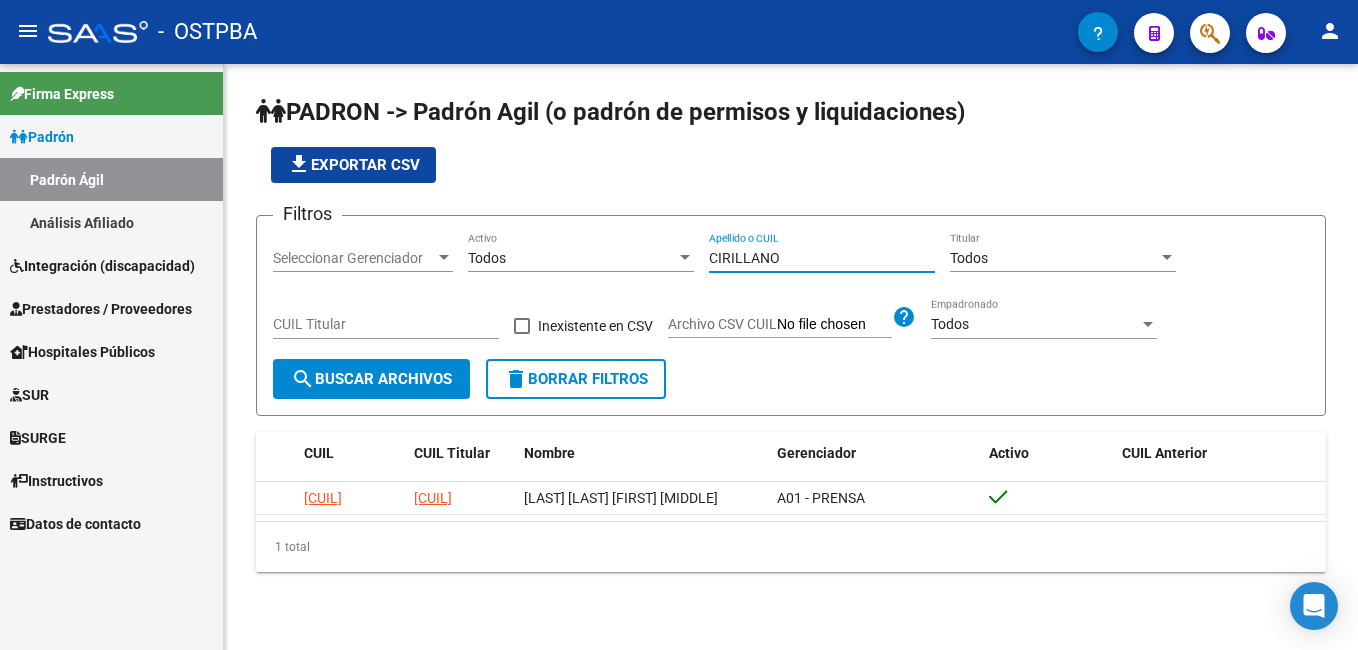 drag, startPoint x: 808, startPoint y: 259, endPoint x: 649, endPoint y: 242, distance: 159.90622 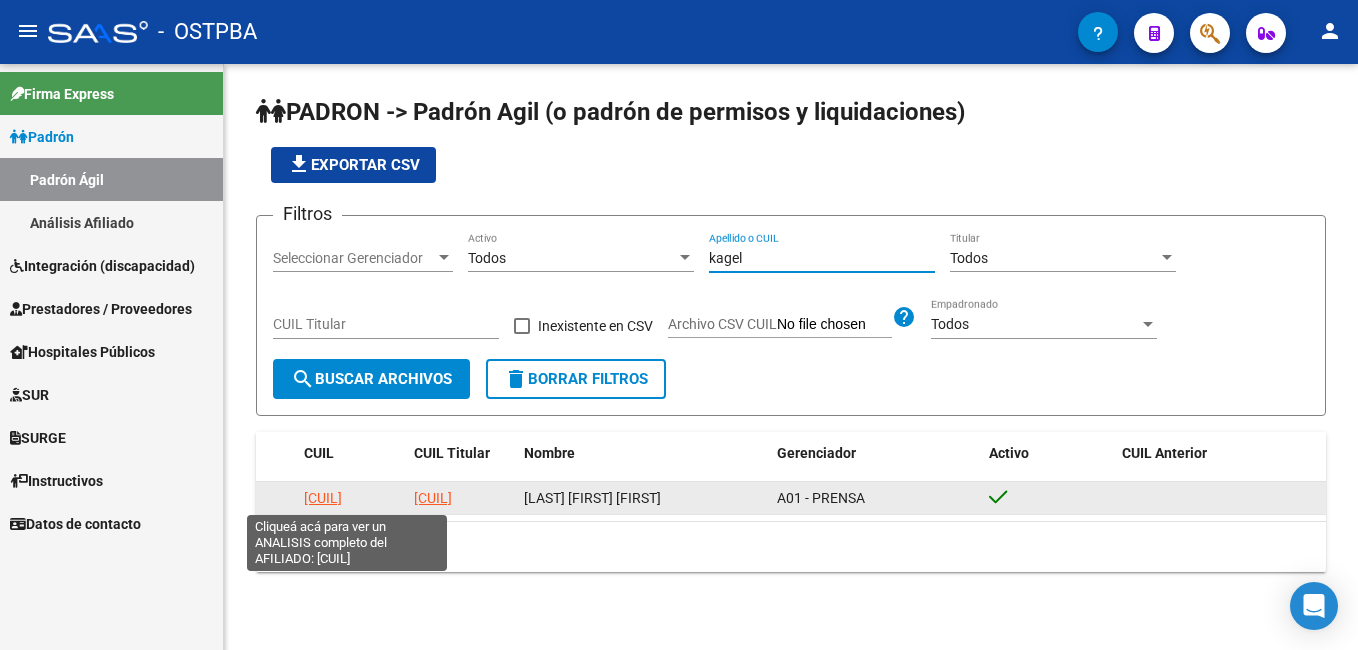 type on "kagel" 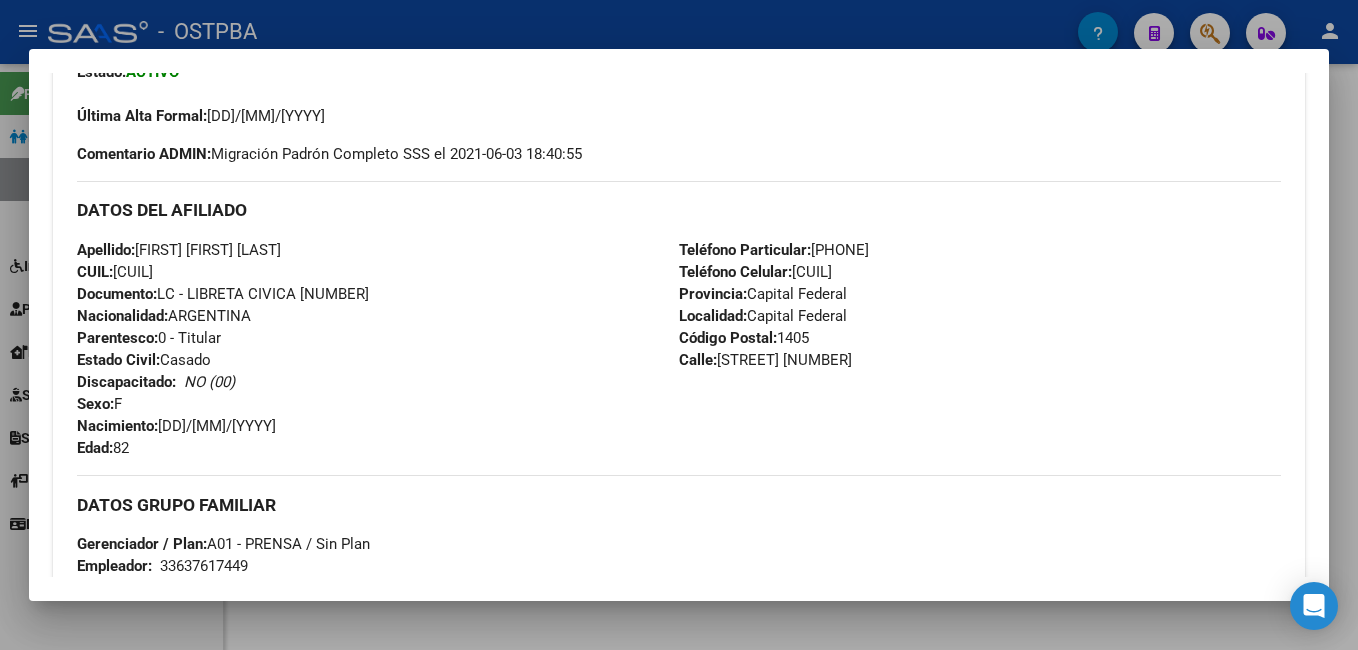 scroll, scrollTop: 600, scrollLeft: 0, axis: vertical 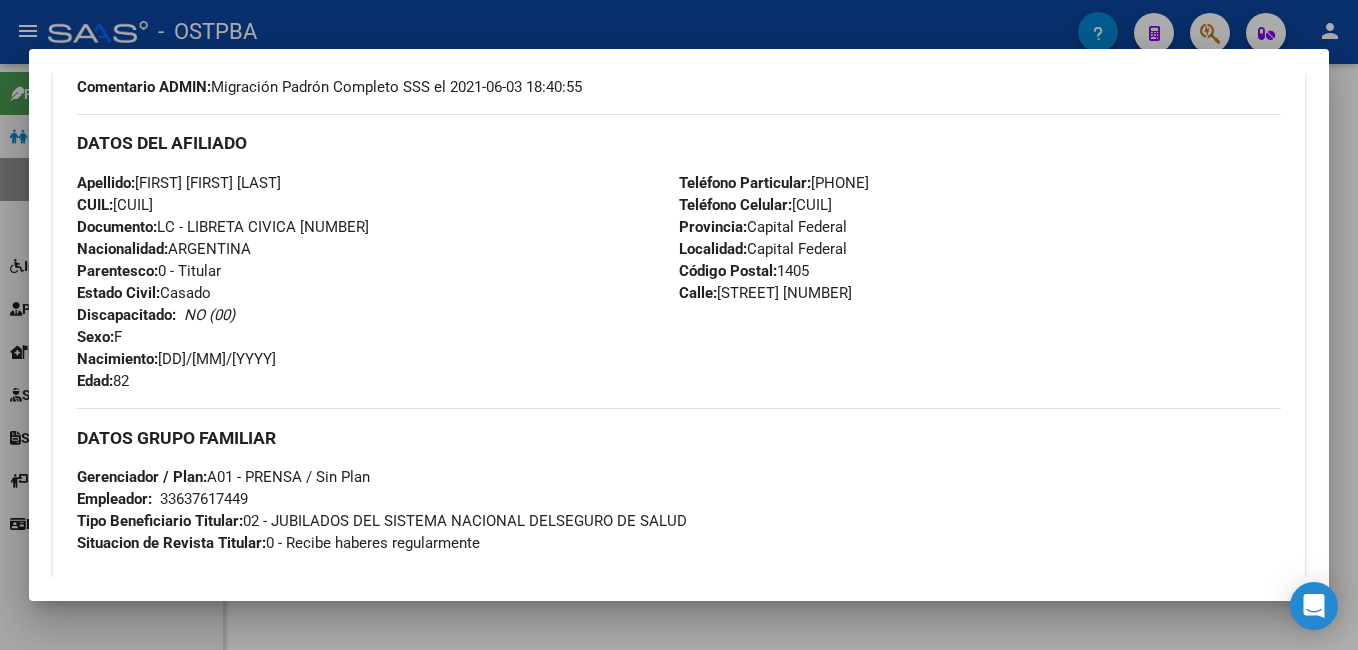 click at bounding box center [679, 325] 